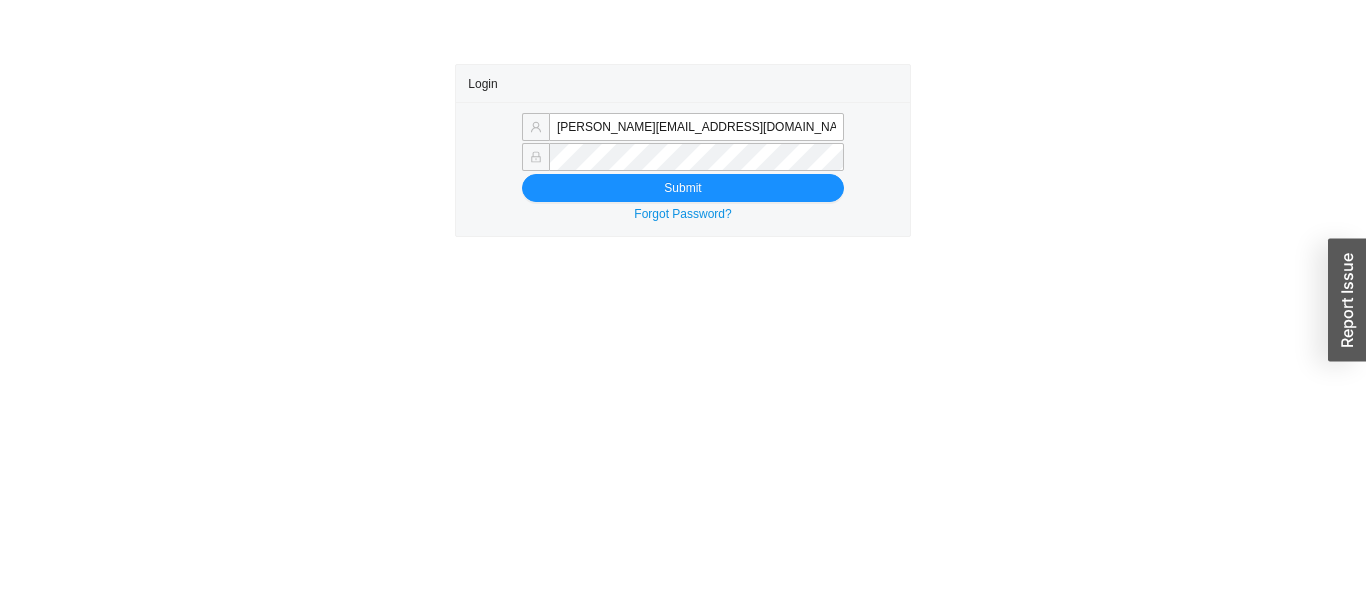 scroll, scrollTop: 0, scrollLeft: 0, axis: both 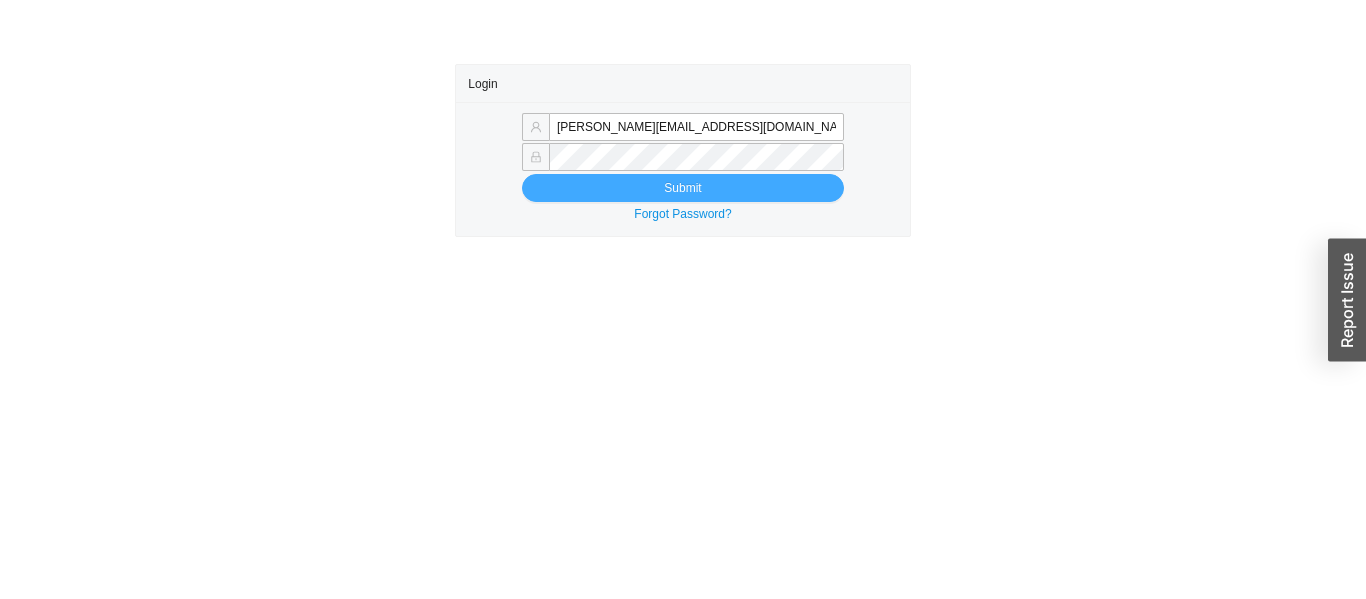 click on "Submit" at bounding box center (683, 188) 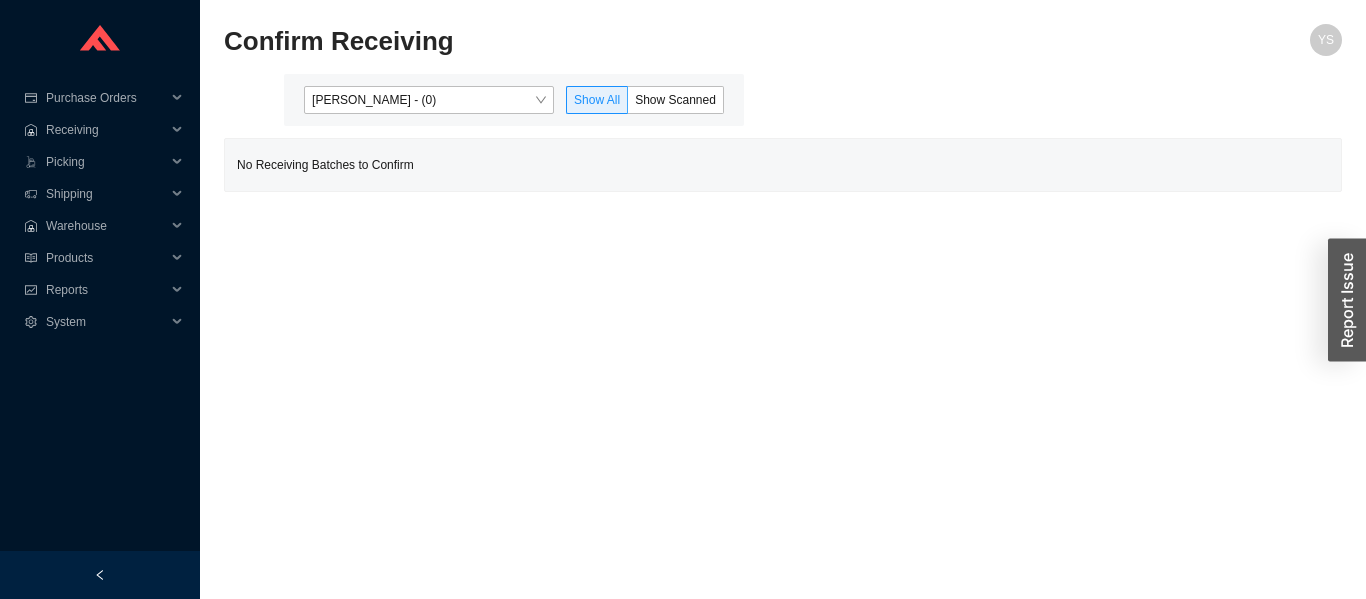 scroll, scrollTop: 0, scrollLeft: 0, axis: both 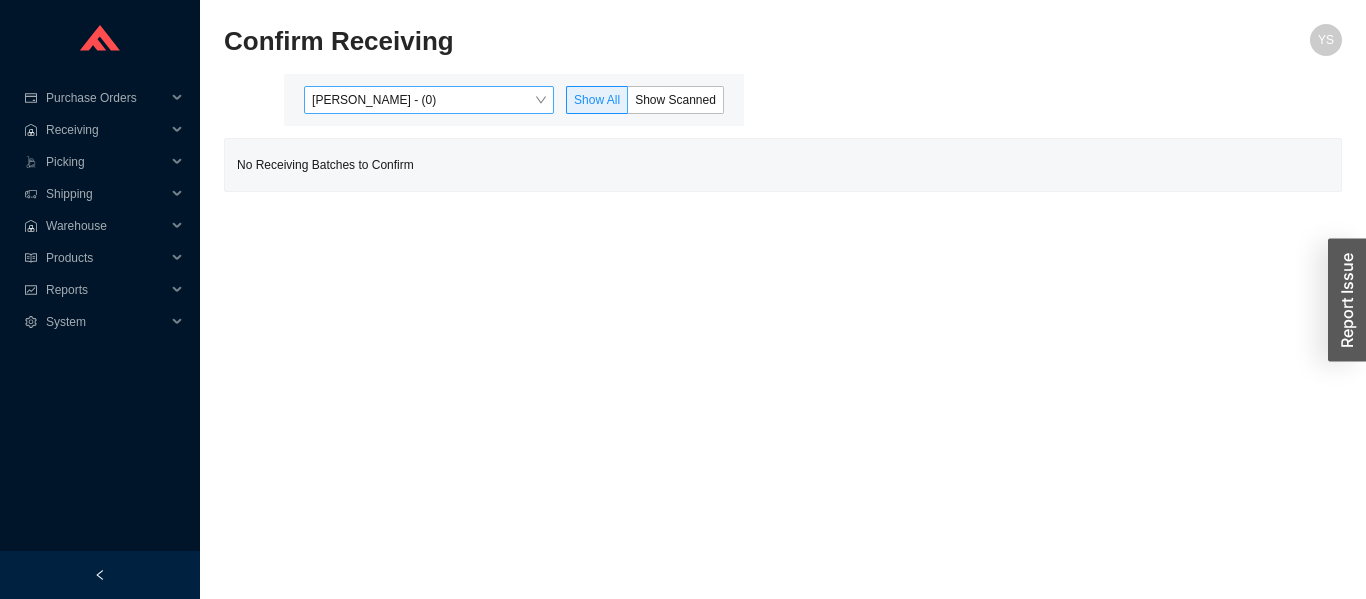 click on "[PERSON_NAME] - (0)" at bounding box center (429, 100) 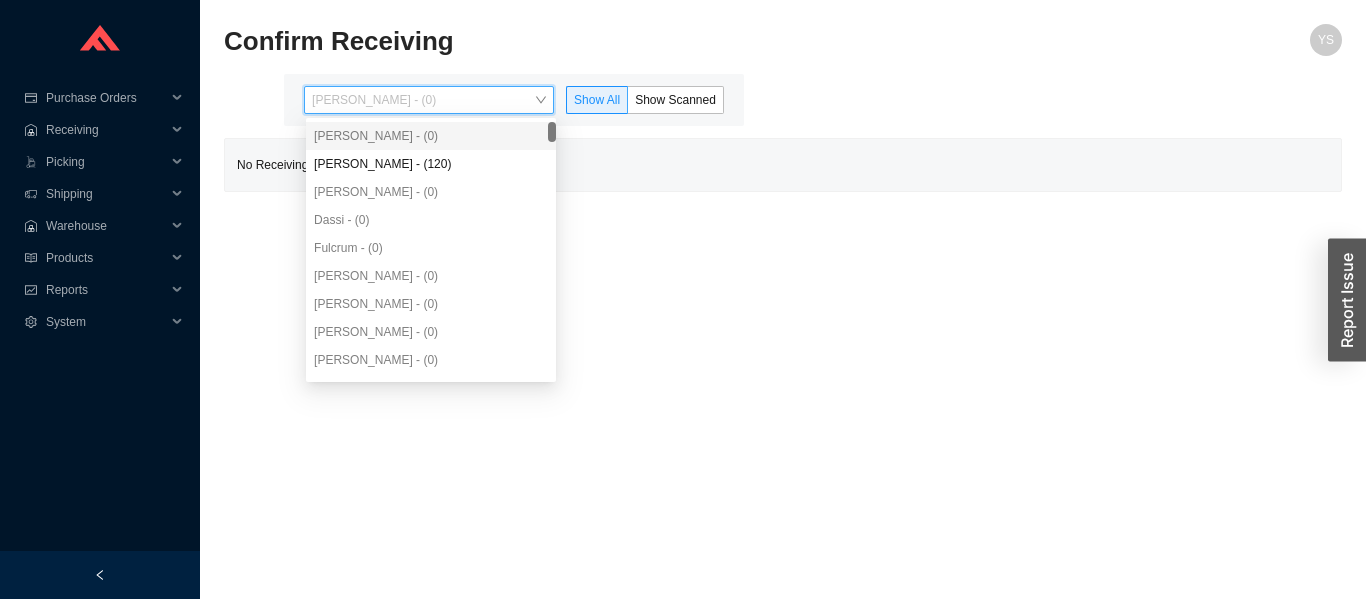click on "[PERSON_NAME] - (120)" at bounding box center [431, 164] 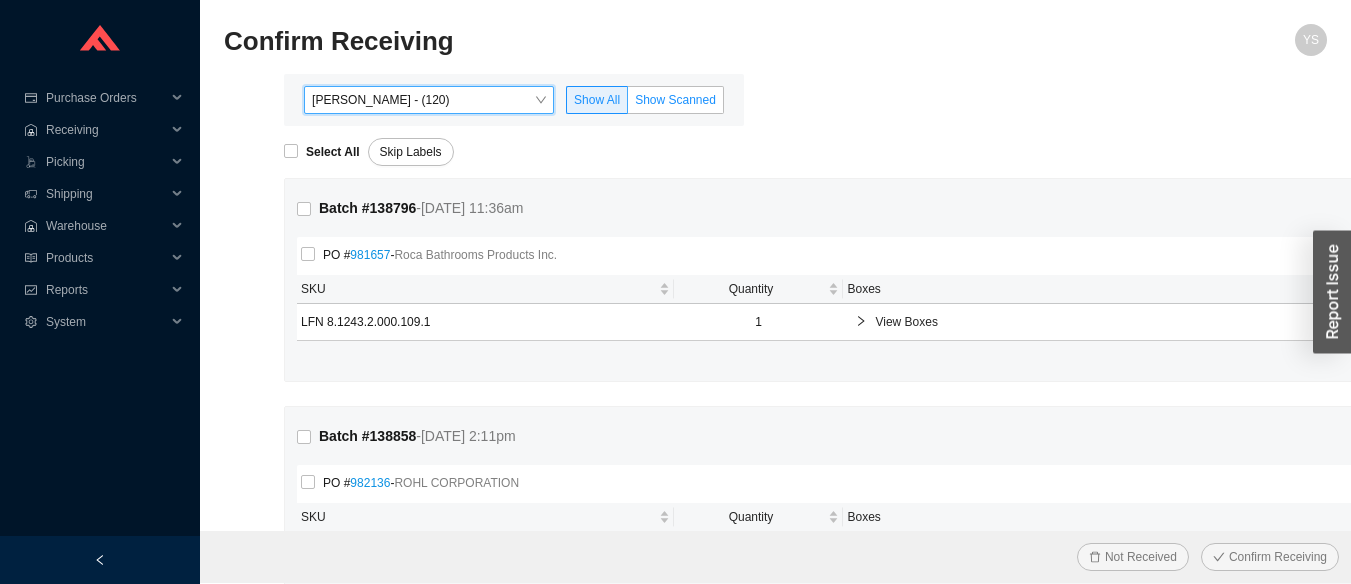 click on "Show Scanned" at bounding box center [675, 100] 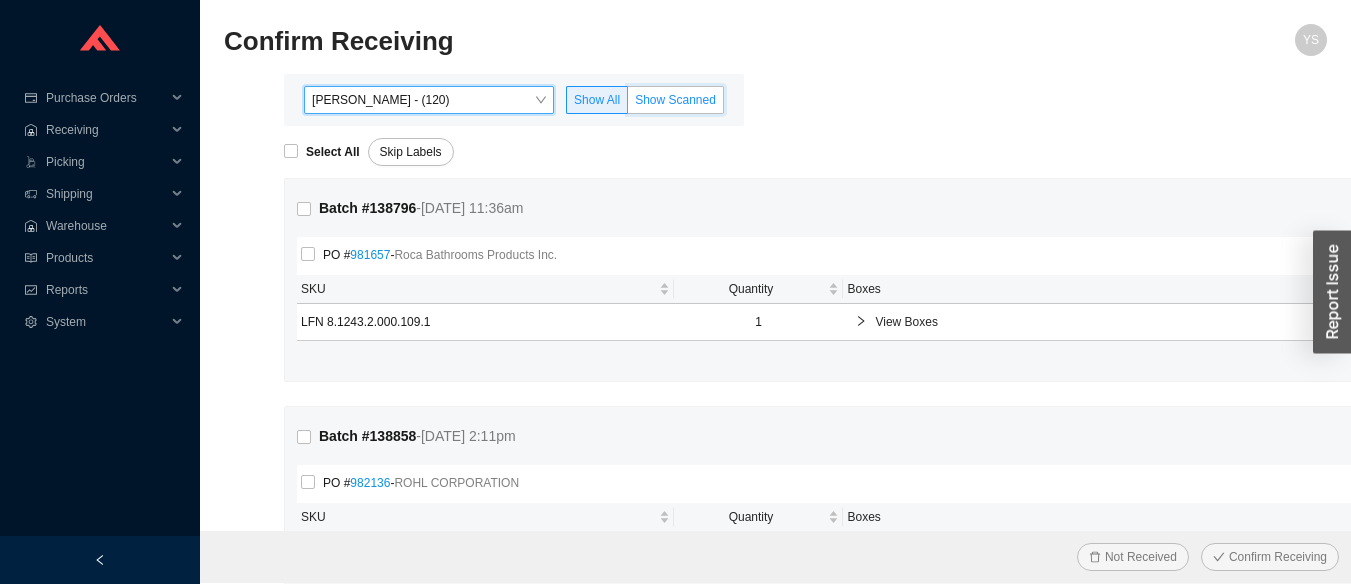 click on "Show Scanned" at bounding box center [628, 104] 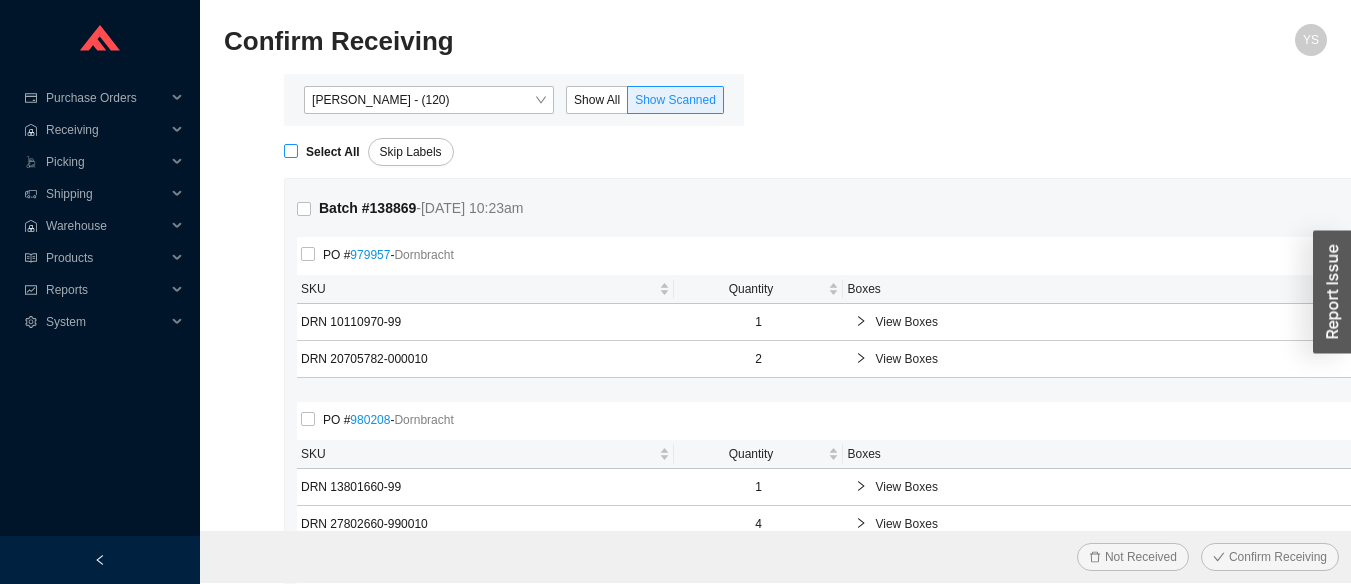 click on "Select All" at bounding box center (333, 152) 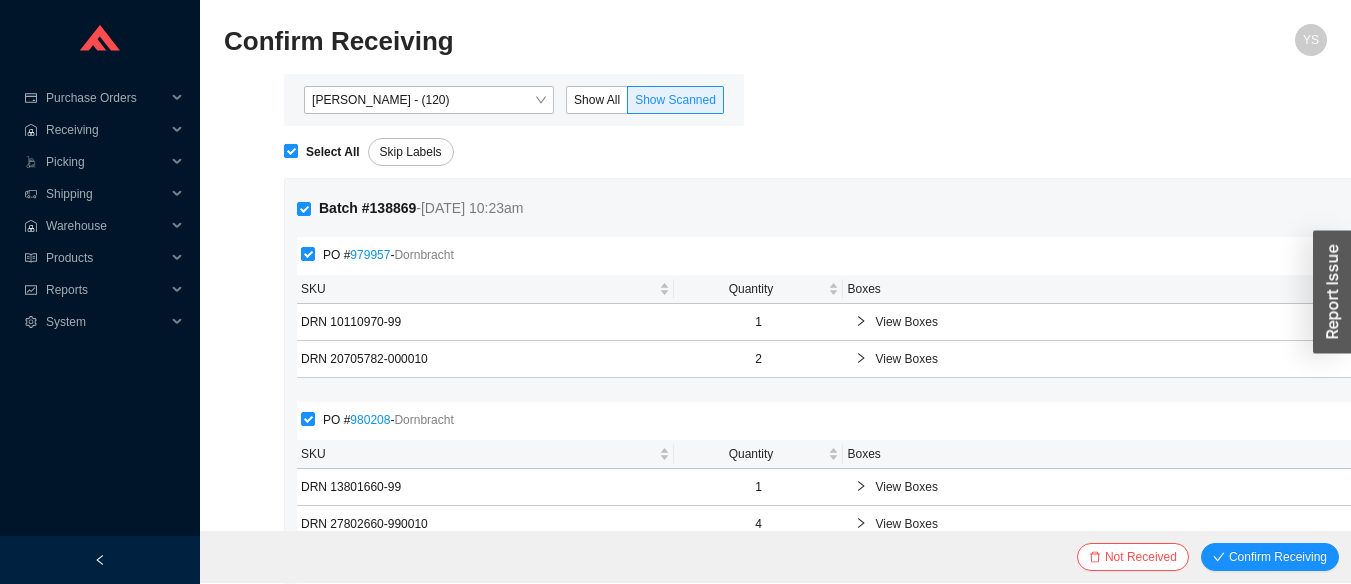 checkbox on "true" 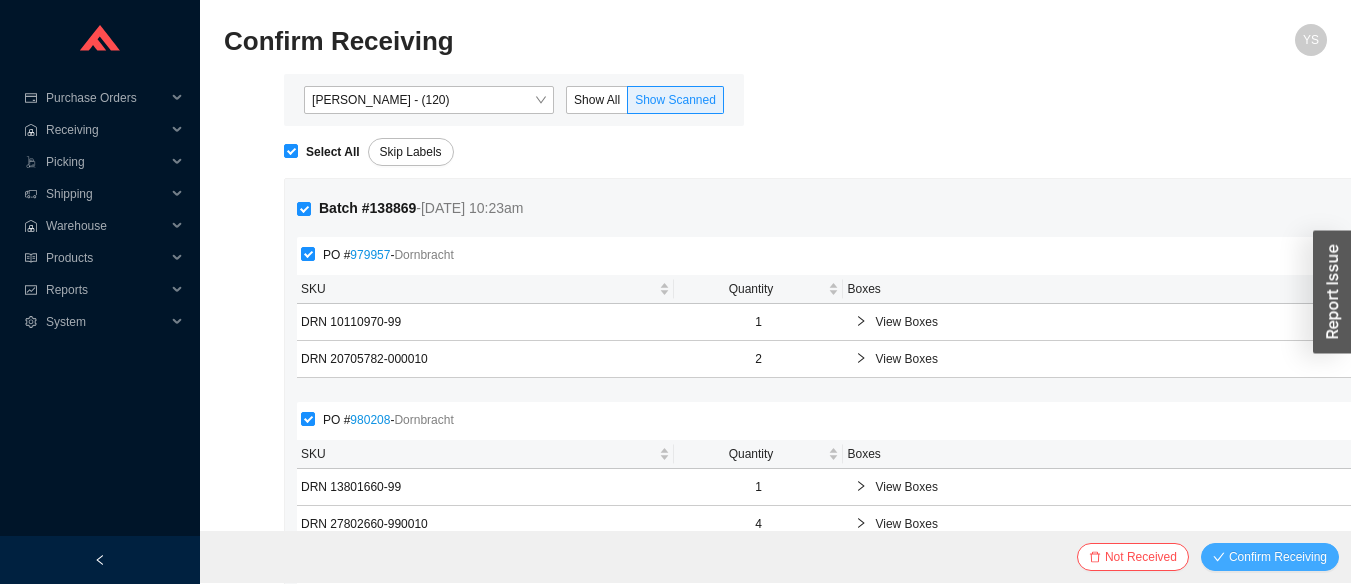 click on "Confirm Receiving" at bounding box center (1278, 557) 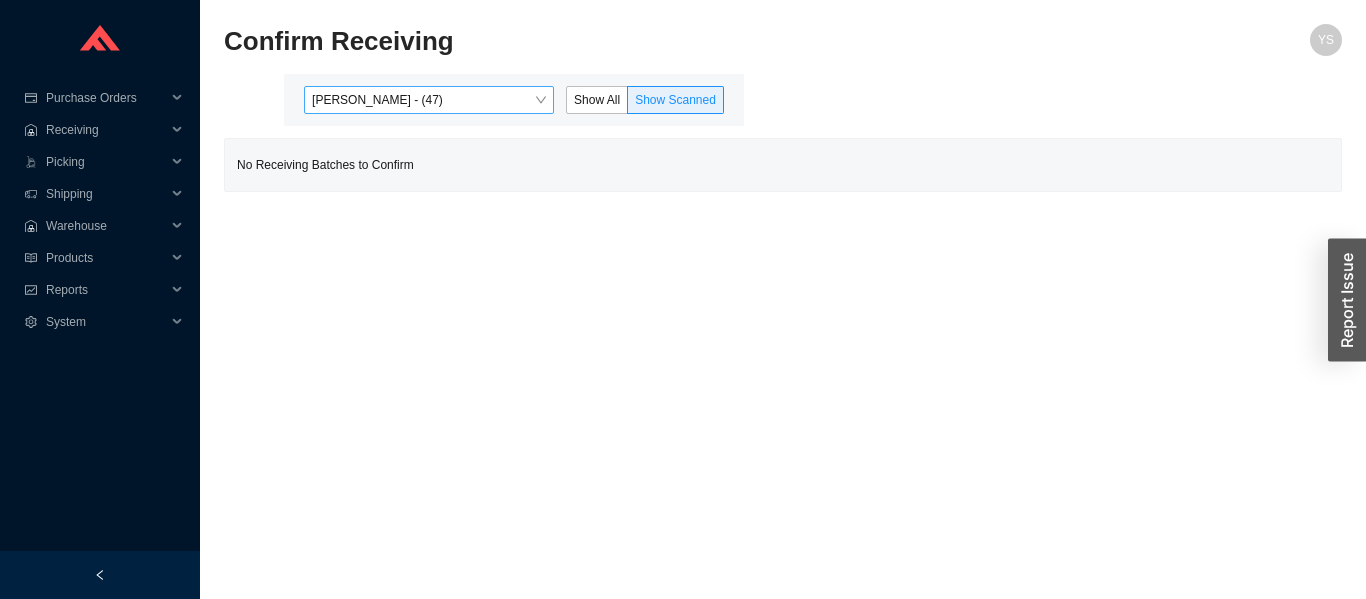 click on "Angel Negron - (47)" at bounding box center [429, 100] 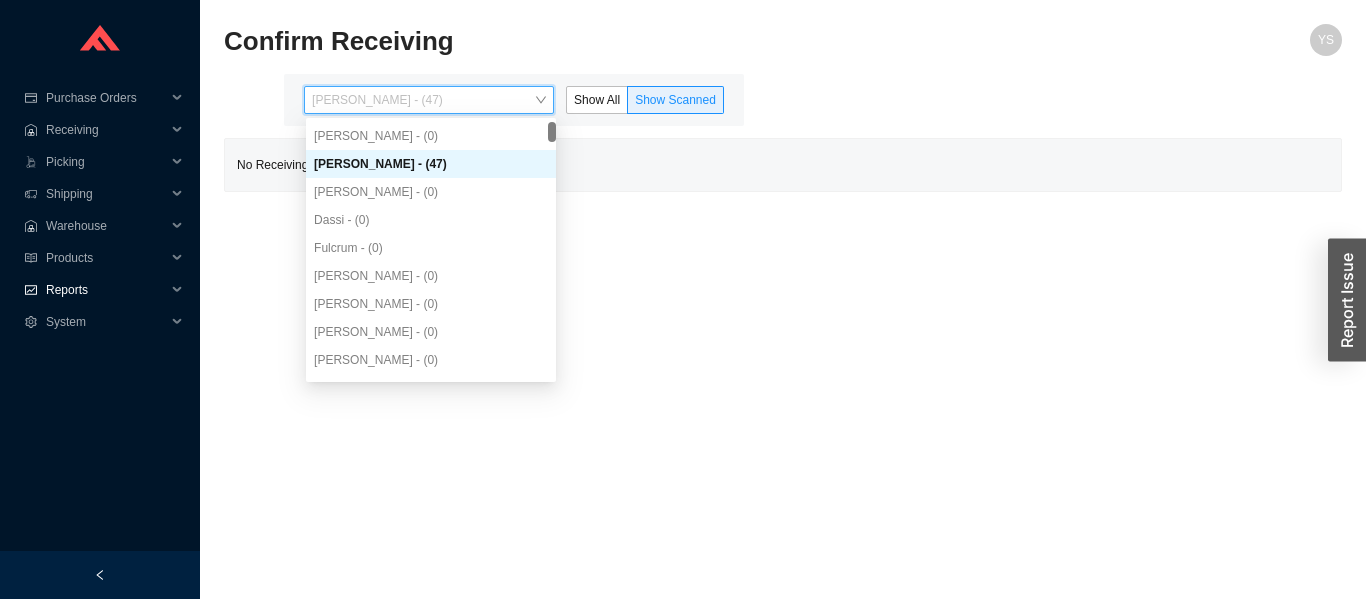 click 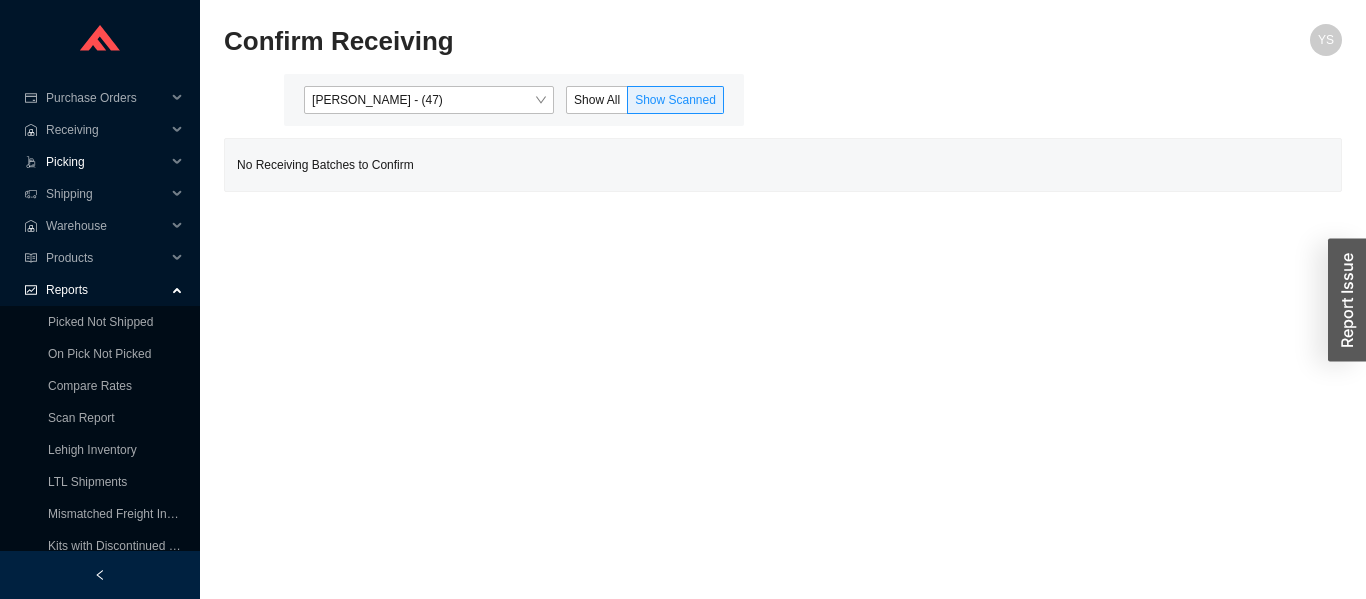 click on "Picking" at bounding box center (106, 162) 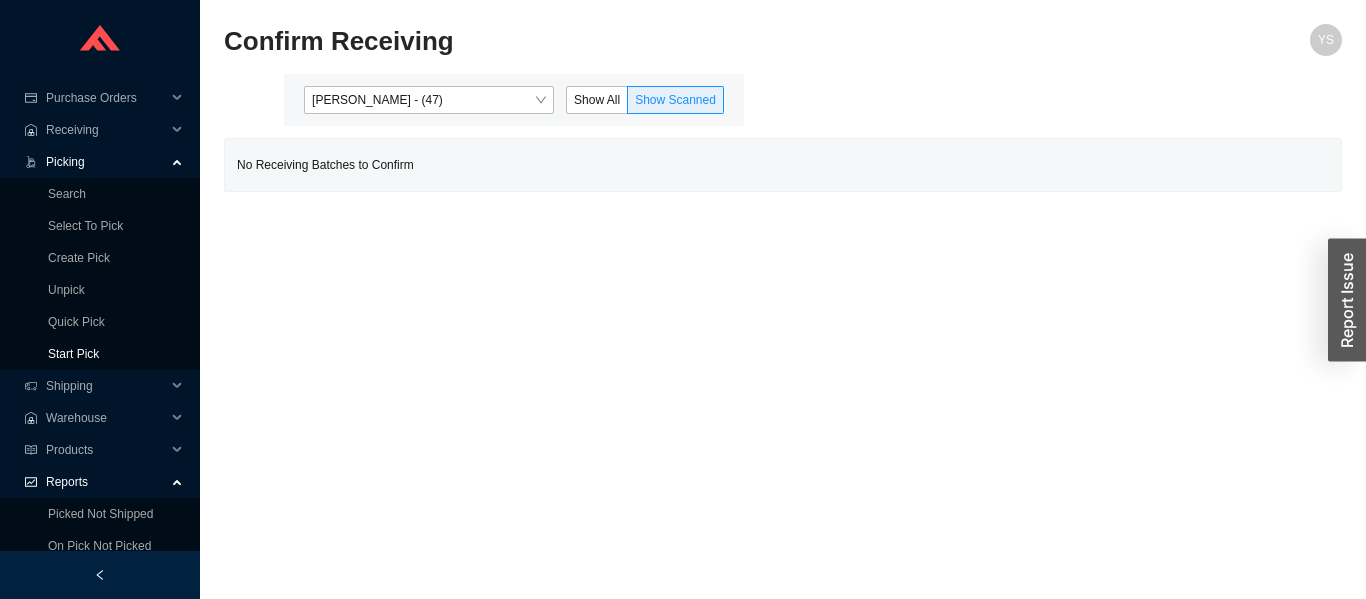 click on "Start Pick" at bounding box center (73, 354) 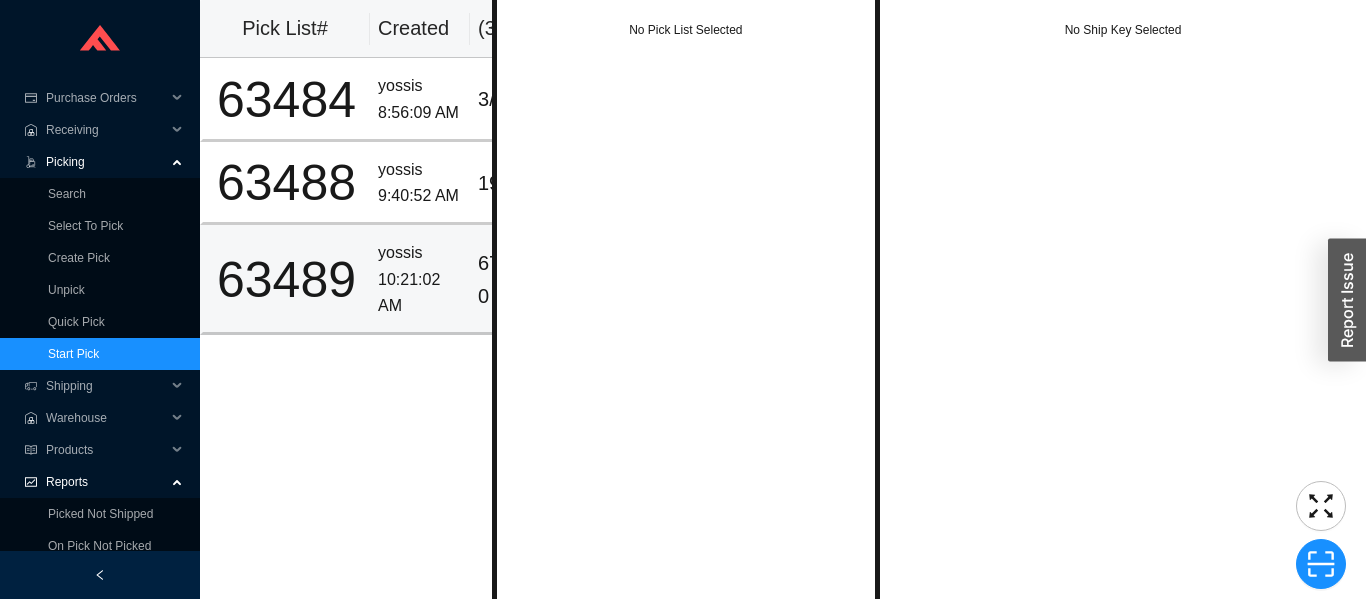 click on "63489" at bounding box center [286, 280] 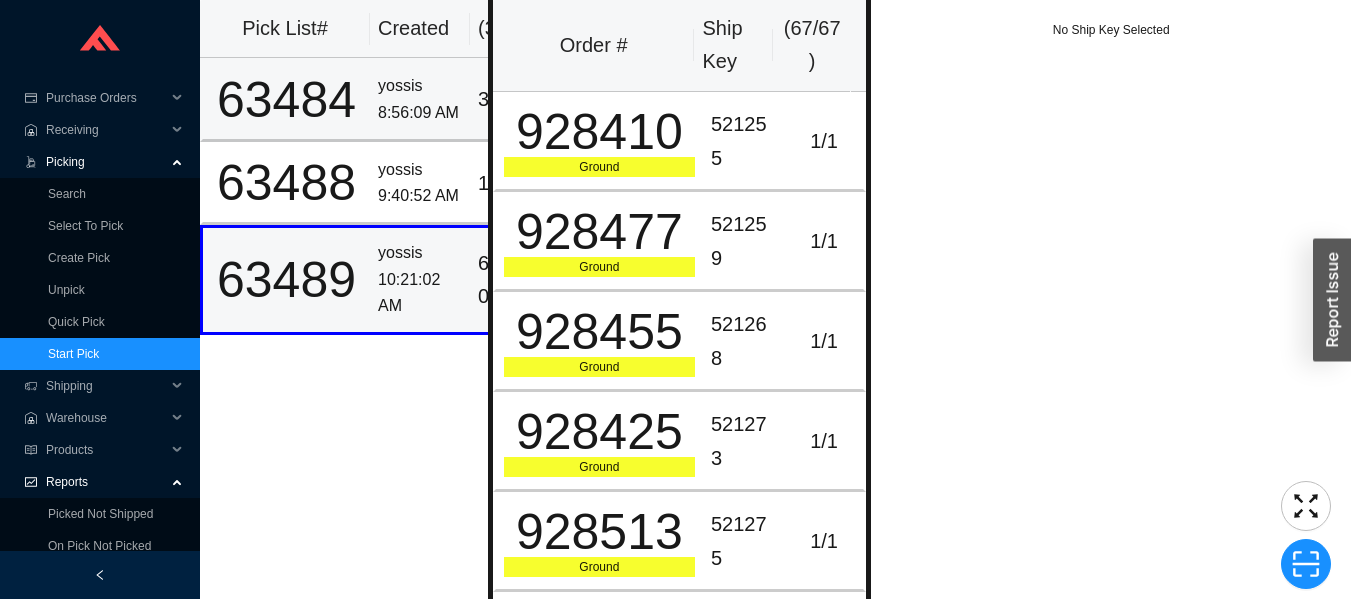 click on "63484" at bounding box center [286, 100] 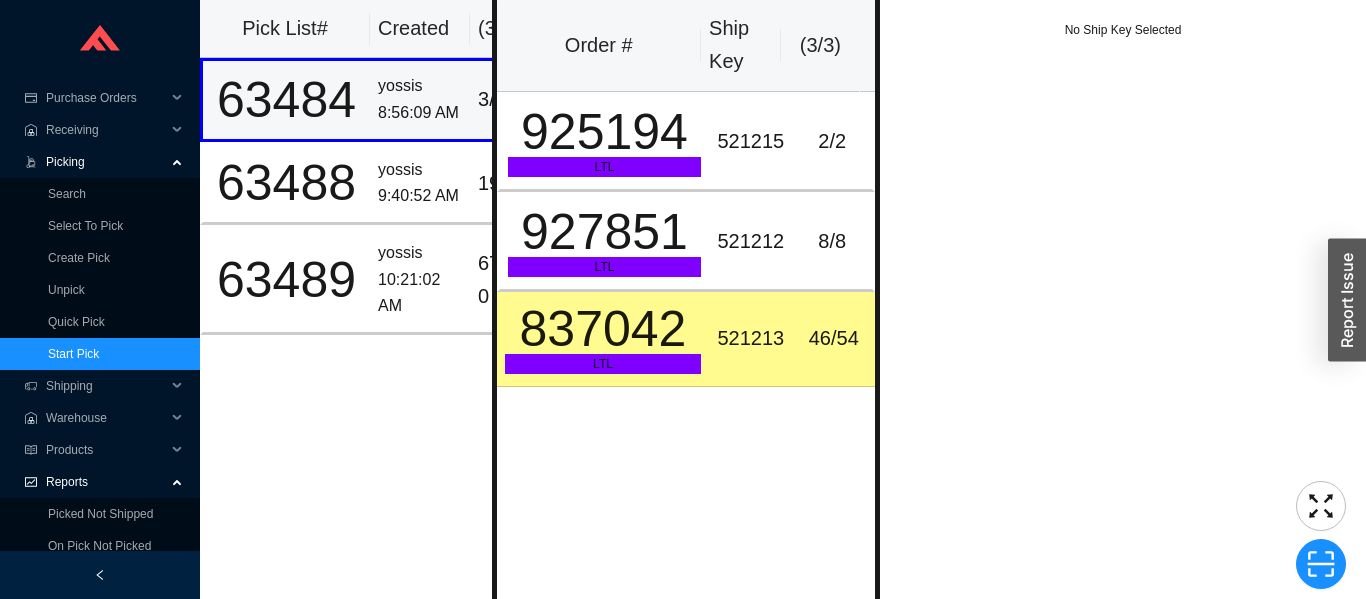 click on "837042 LTL" at bounding box center (603, 339) 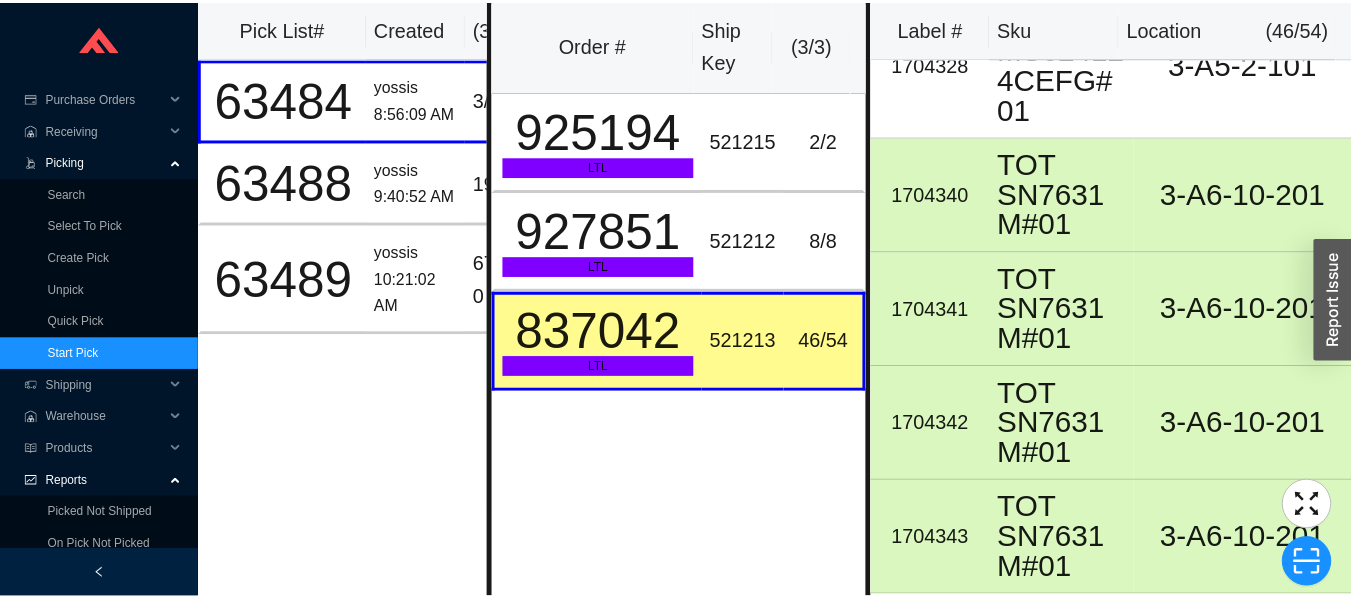 scroll, scrollTop: 5881, scrollLeft: 0, axis: vertical 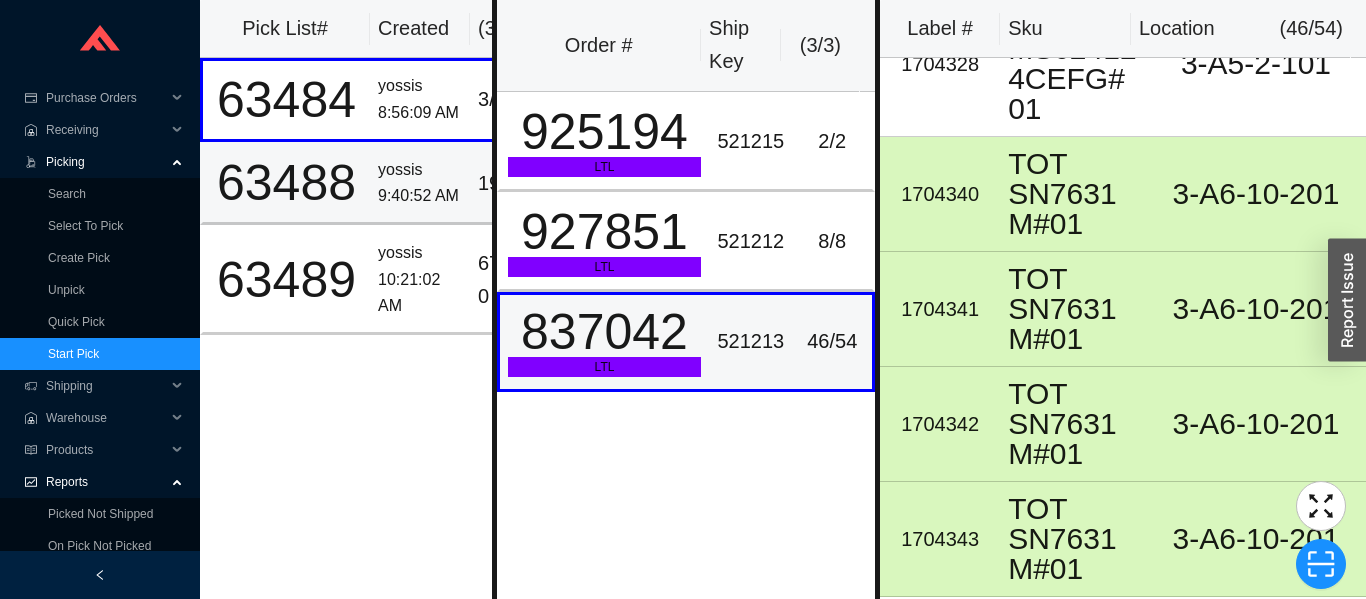 click on "63488" at bounding box center [286, 183] 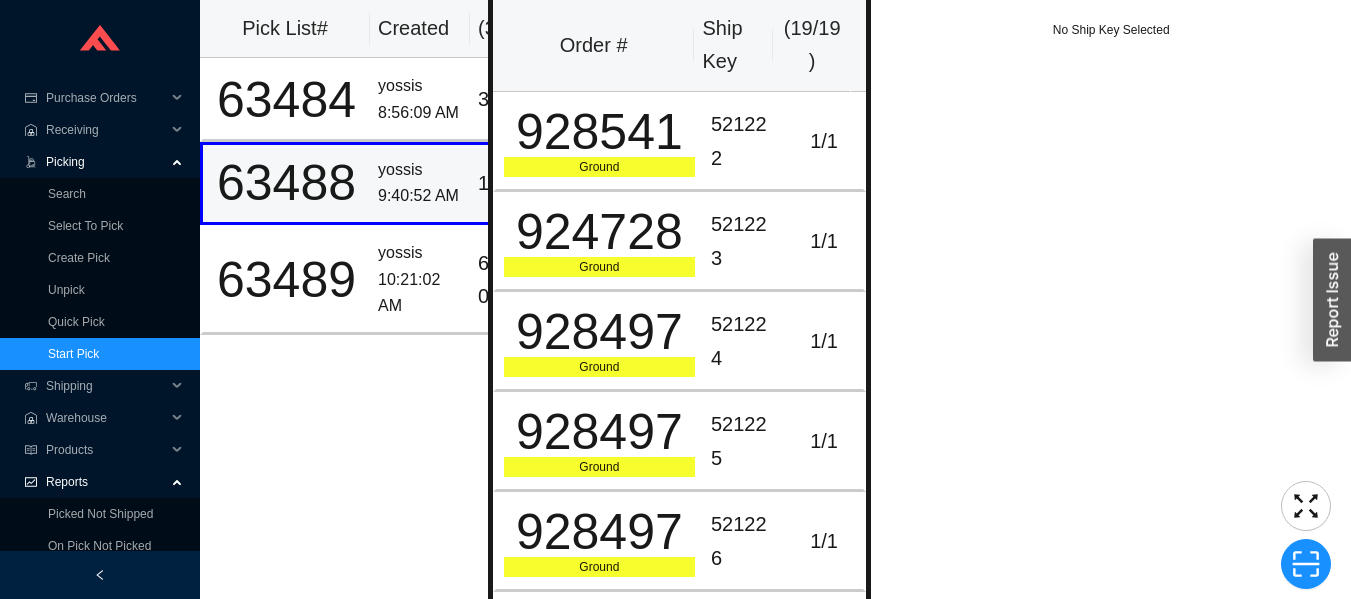 click on "10:21:02 AM" at bounding box center (420, 293) 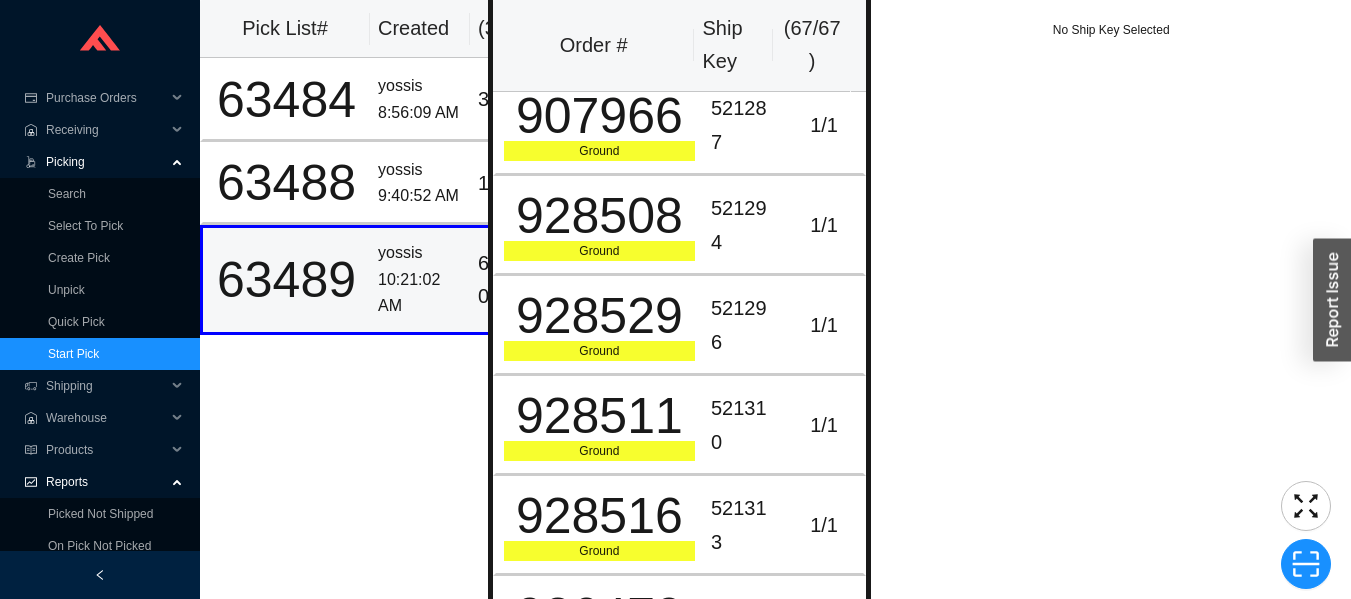 scroll, scrollTop: 719, scrollLeft: 0, axis: vertical 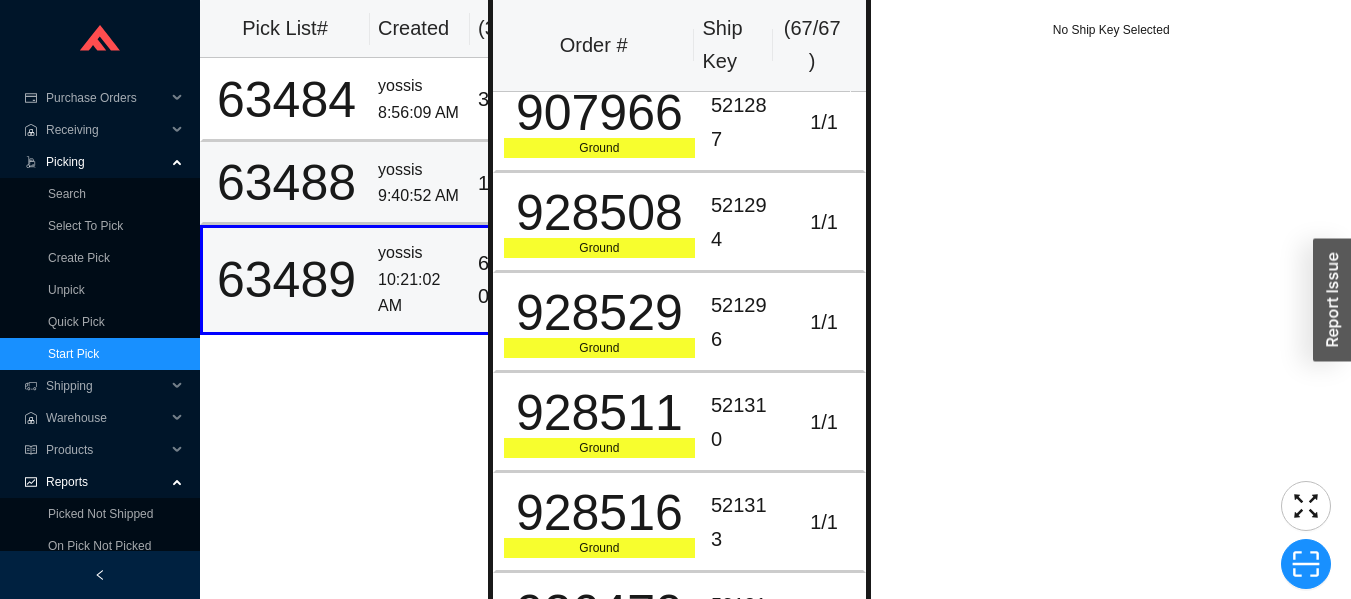 click on "63488" at bounding box center (286, 183) 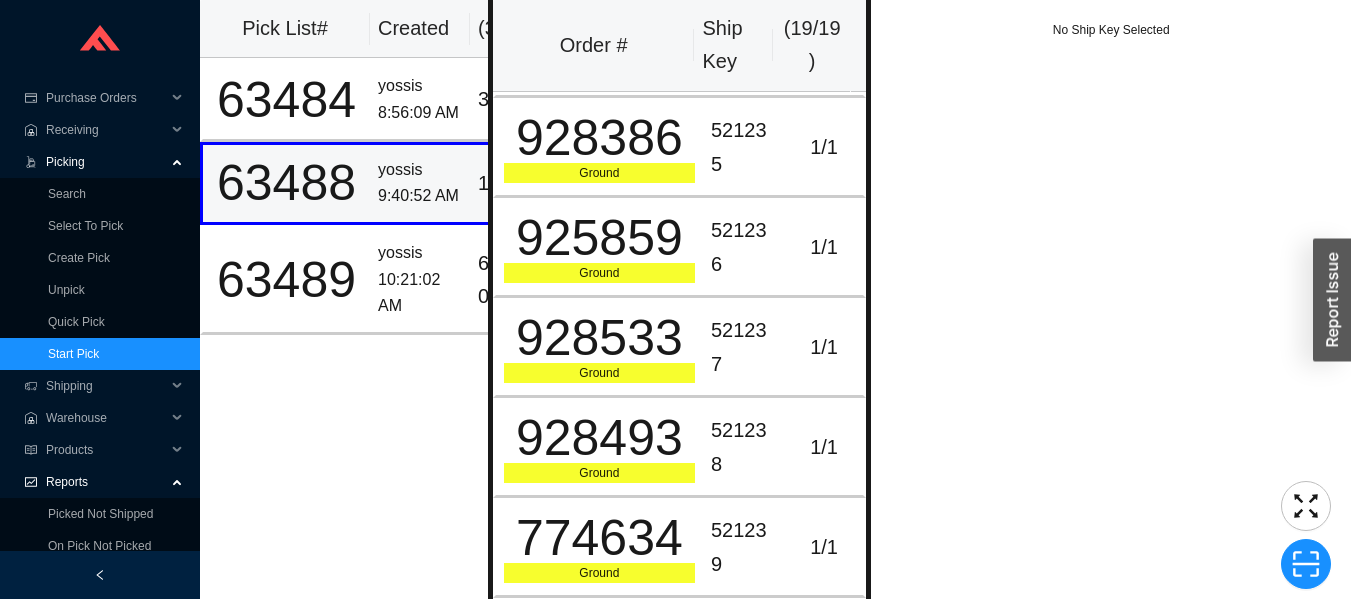 scroll, scrollTop: 1361, scrollLeft: 0, axis: vertical 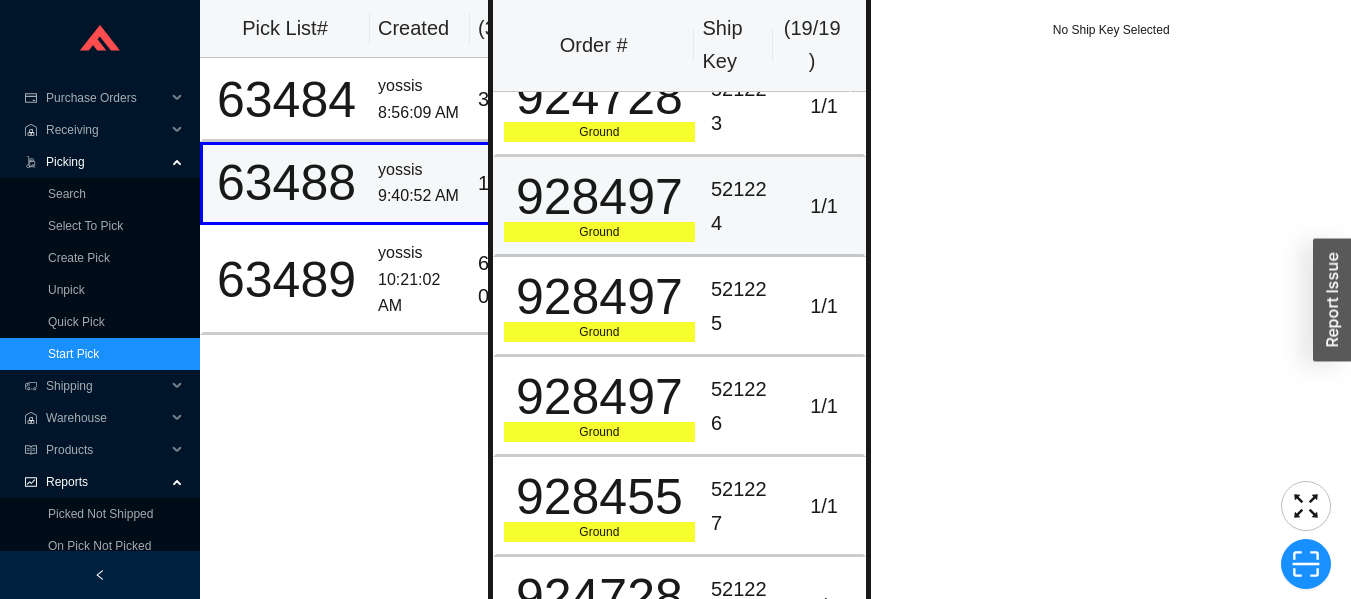 click on "928497" at bounding box center [599, 197] 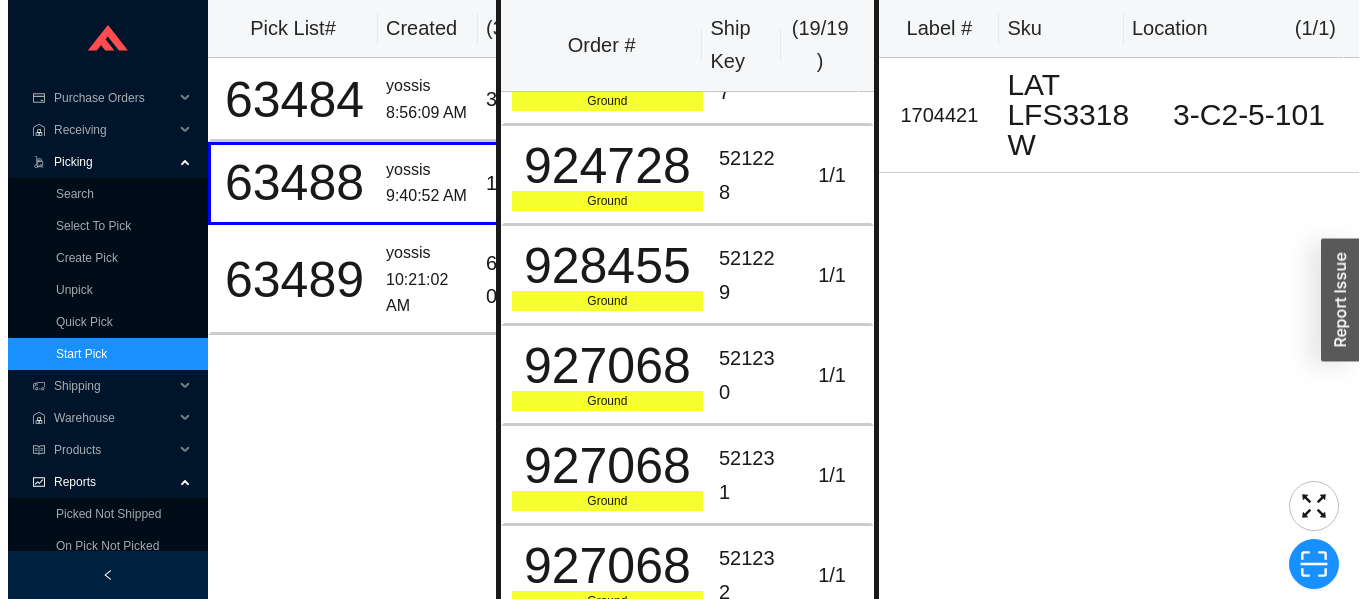 scroll, scrollTop: 567, scrollLeft: 0, axis: vertical 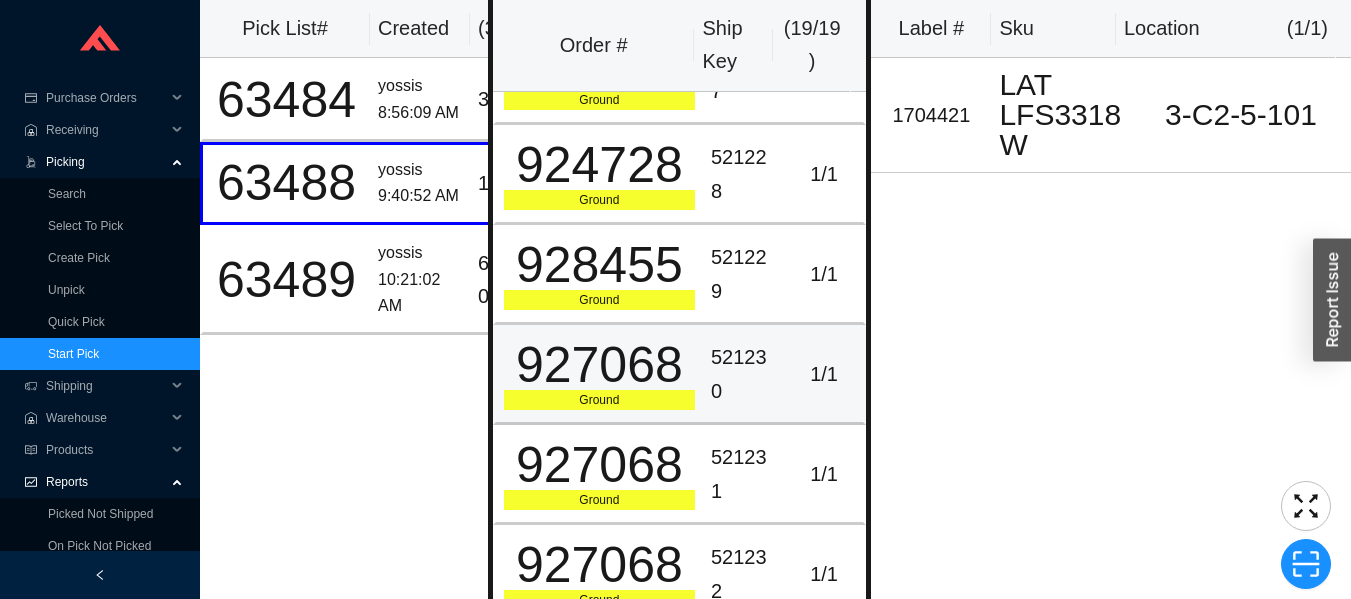 click on "927068" at bounding box center (599, 365) 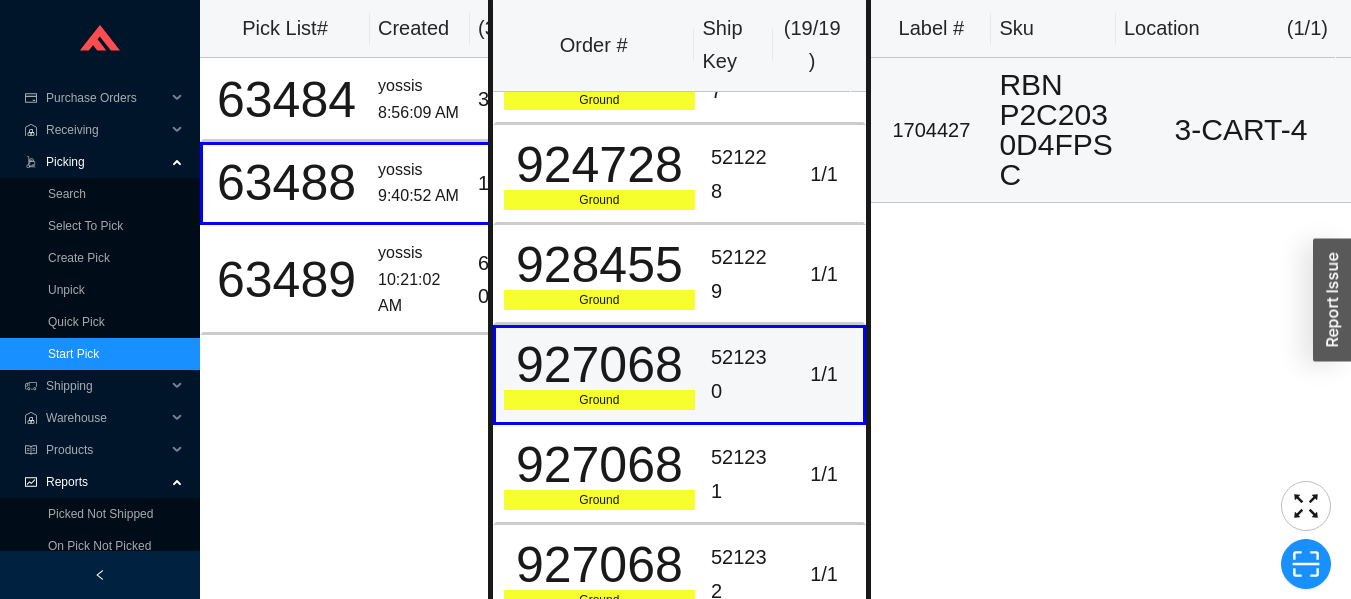 click on "1704427" at bounding box center [931, 130] 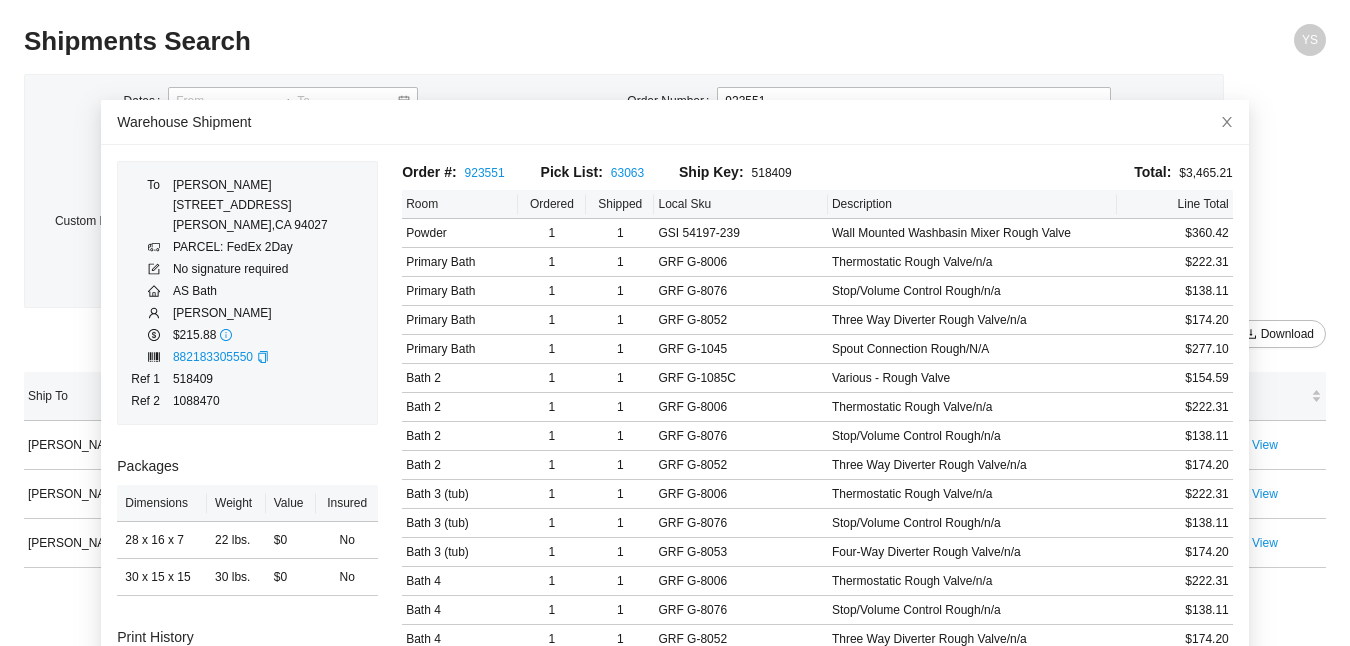 scroll, scrollTop: 0, scrollLeft: 0, axis: both 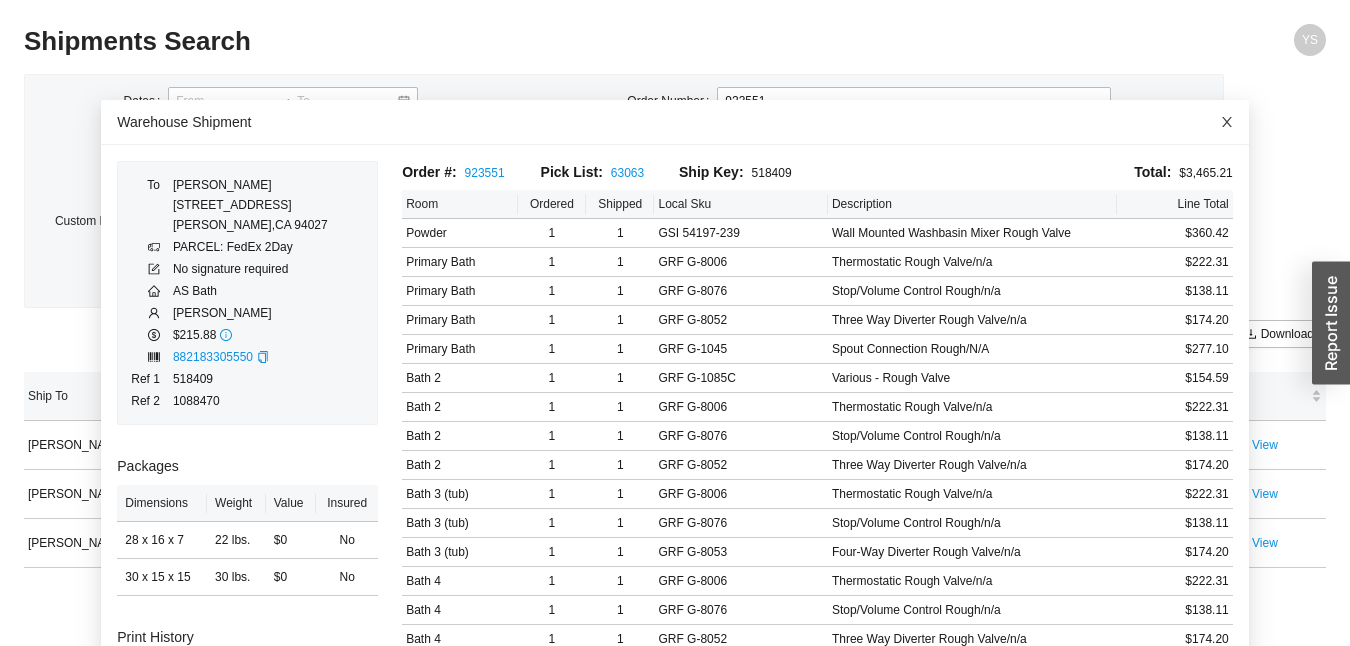 click at bounding box center [1227, 122] 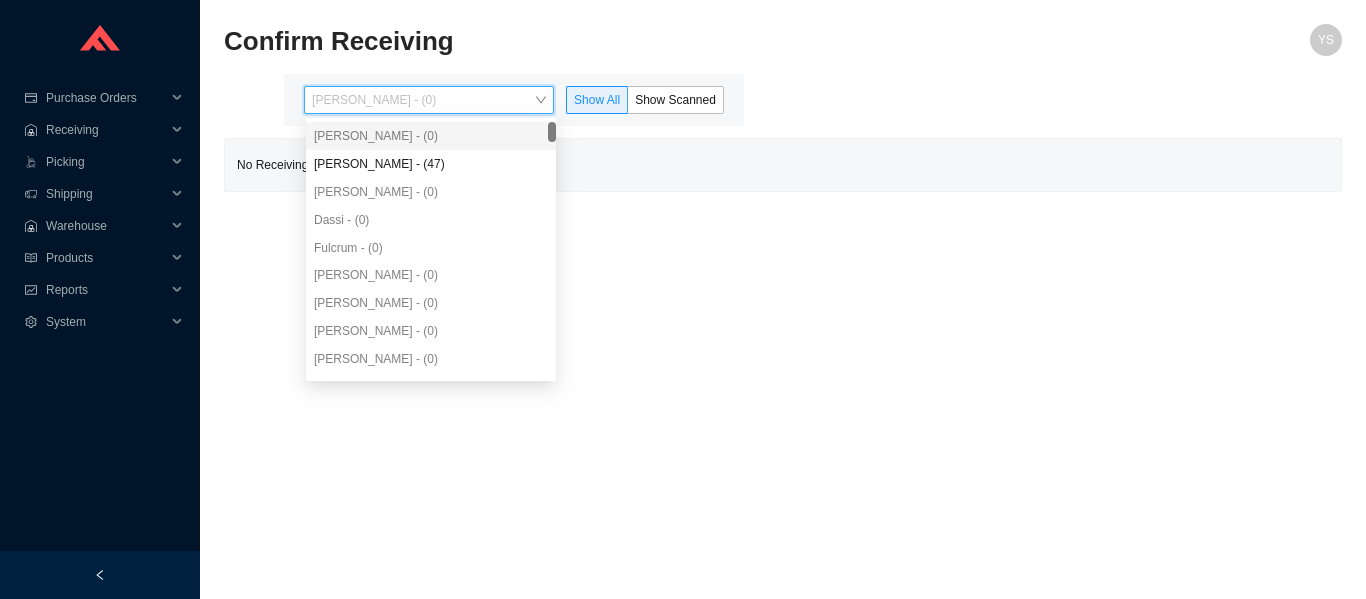 scroll, scrollTop: 0, scrollLeft: 0, axis: both 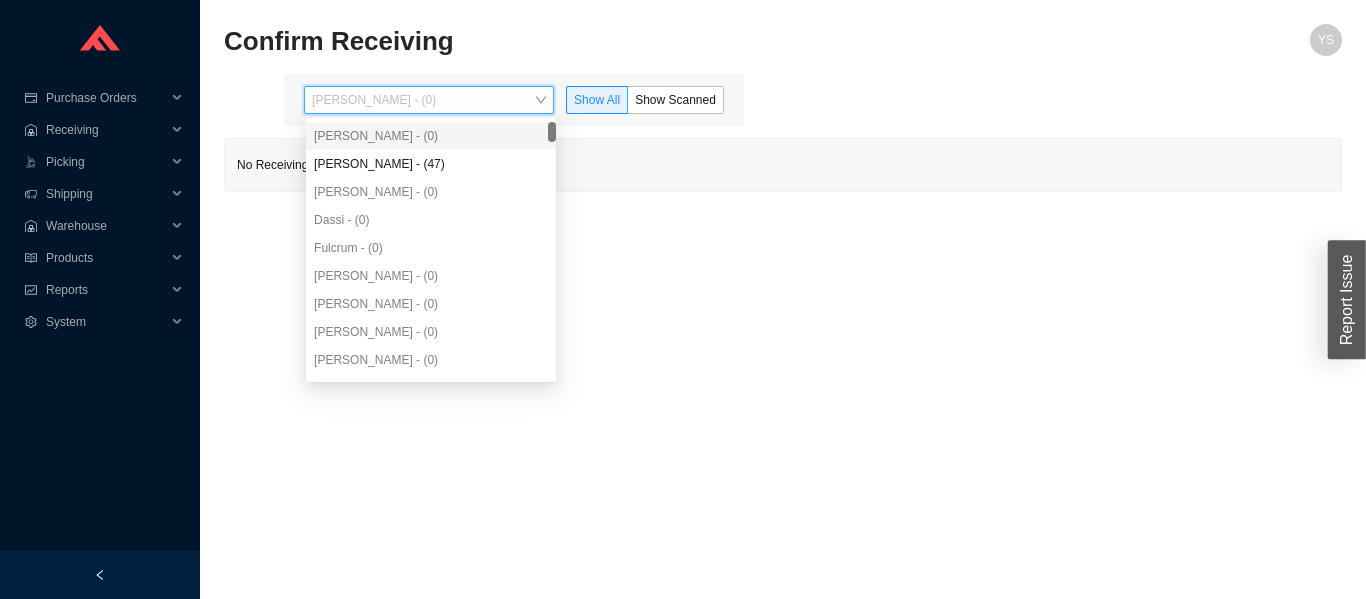 click on "[PERSON_NAME] - (47)" at bounding box center (431, 164) 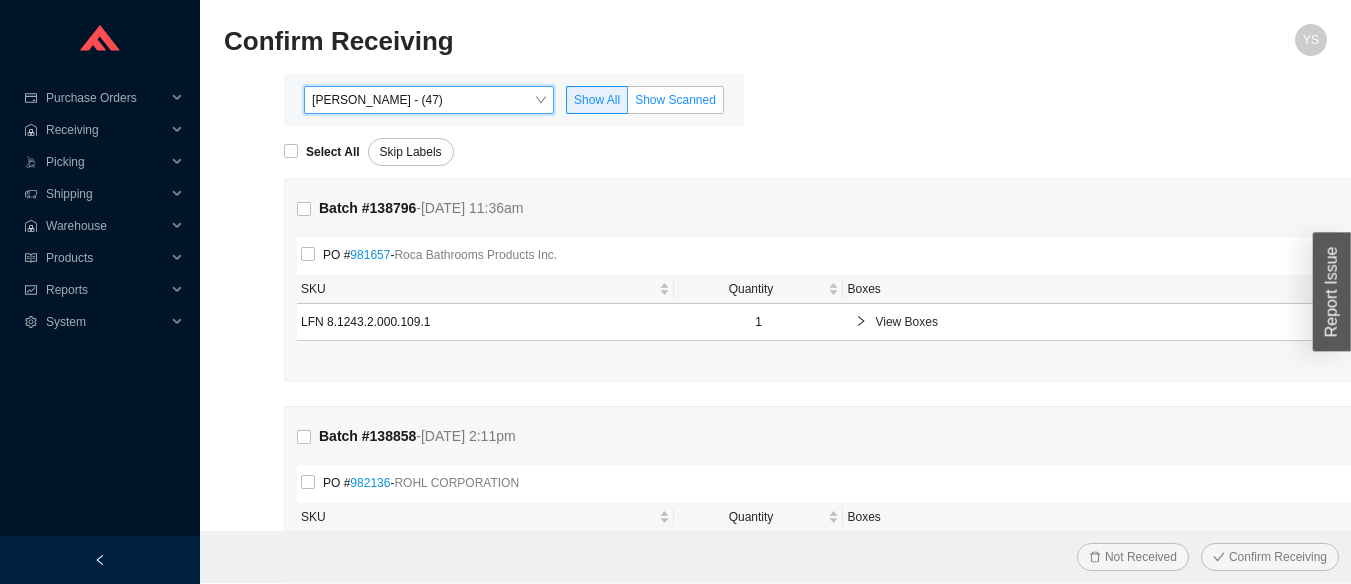 click on "Show Scanned" at bounding box center [675, 100] 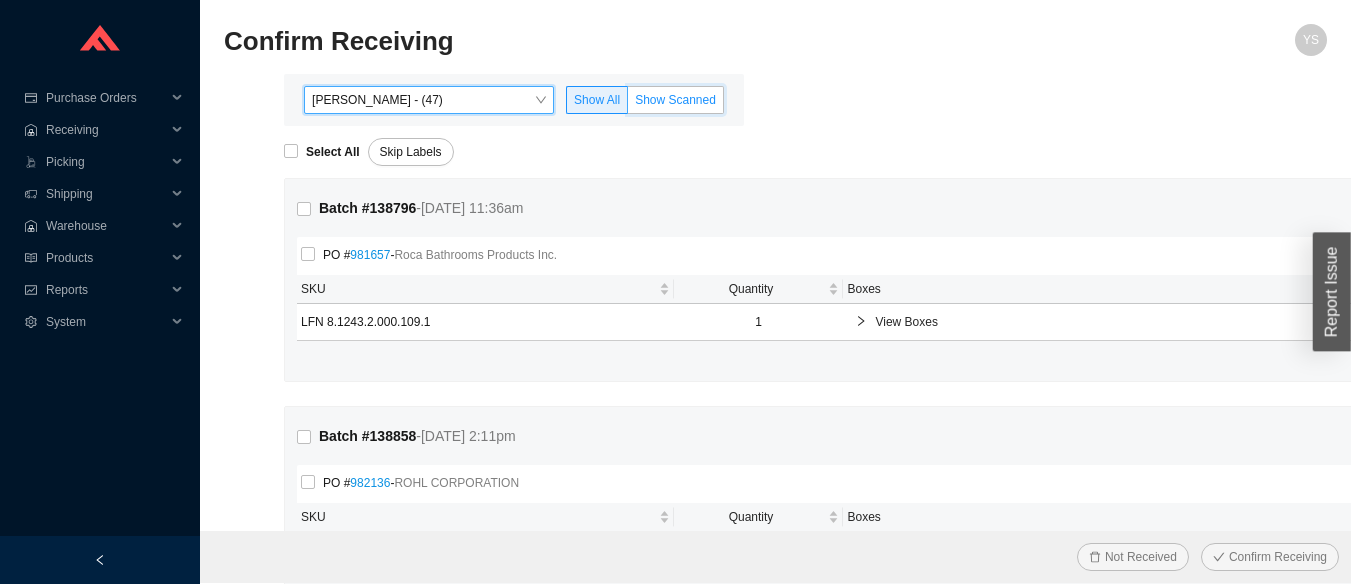 click on "Show Scanned" at bounding box center [628, 104] 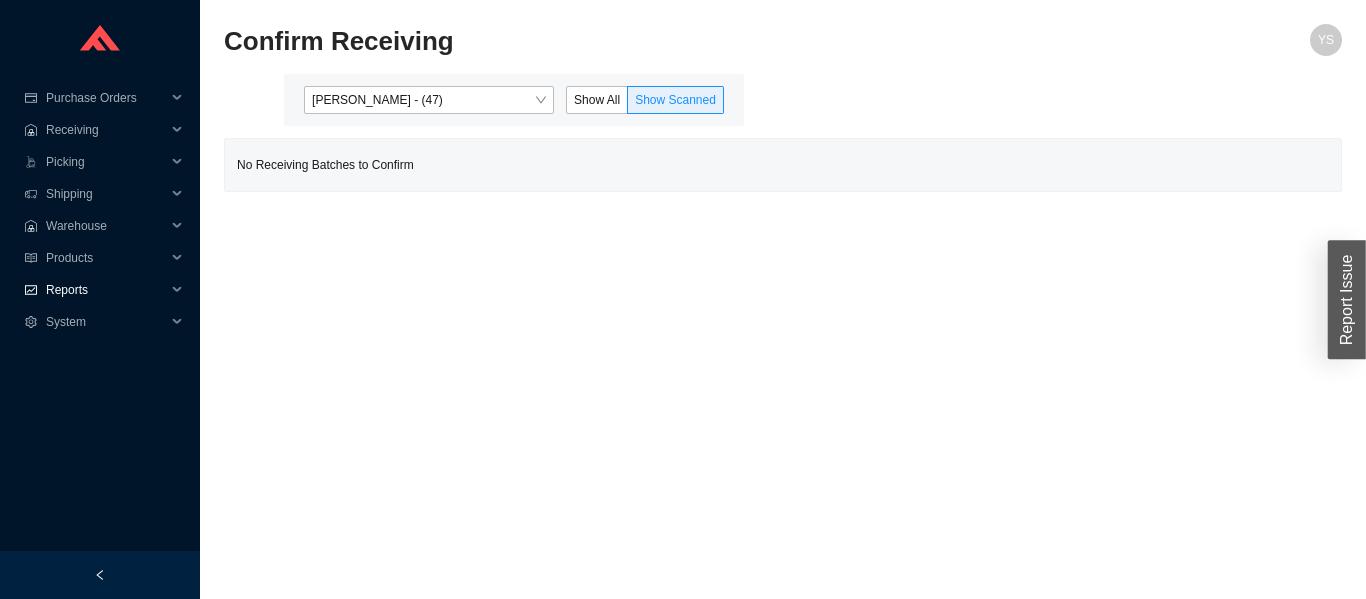click on "Reports" at bounding box center (106, 290) 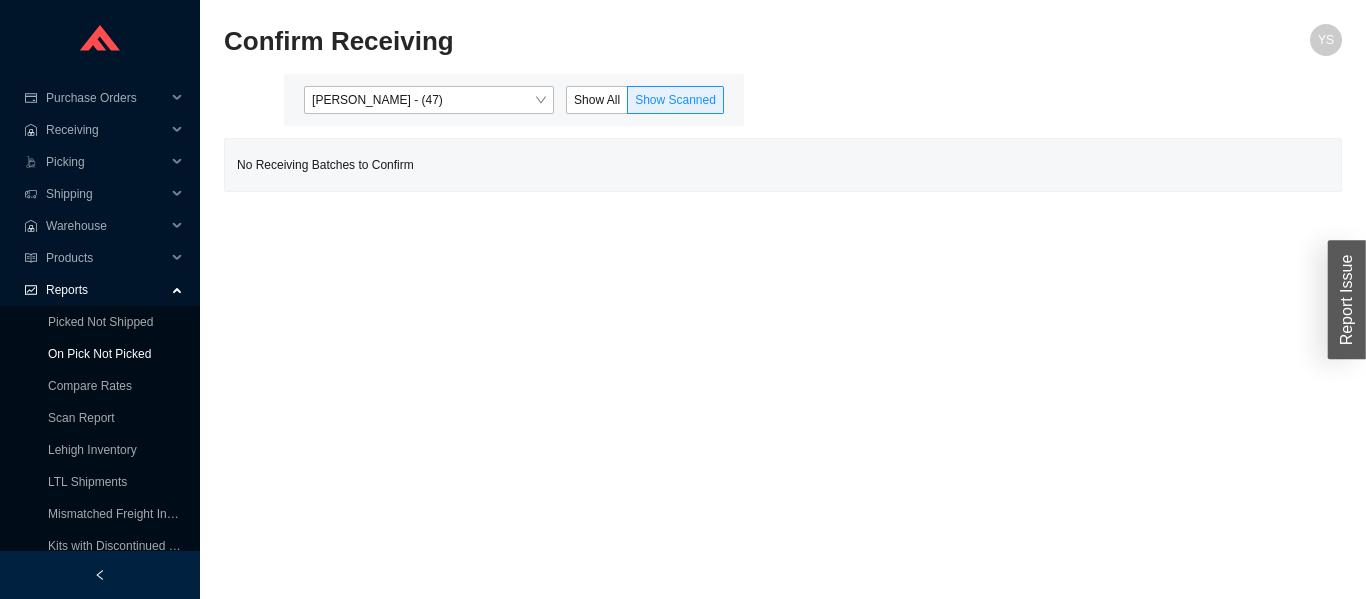 click on "On Pick Not Picked" at bounding box center [99, 354] 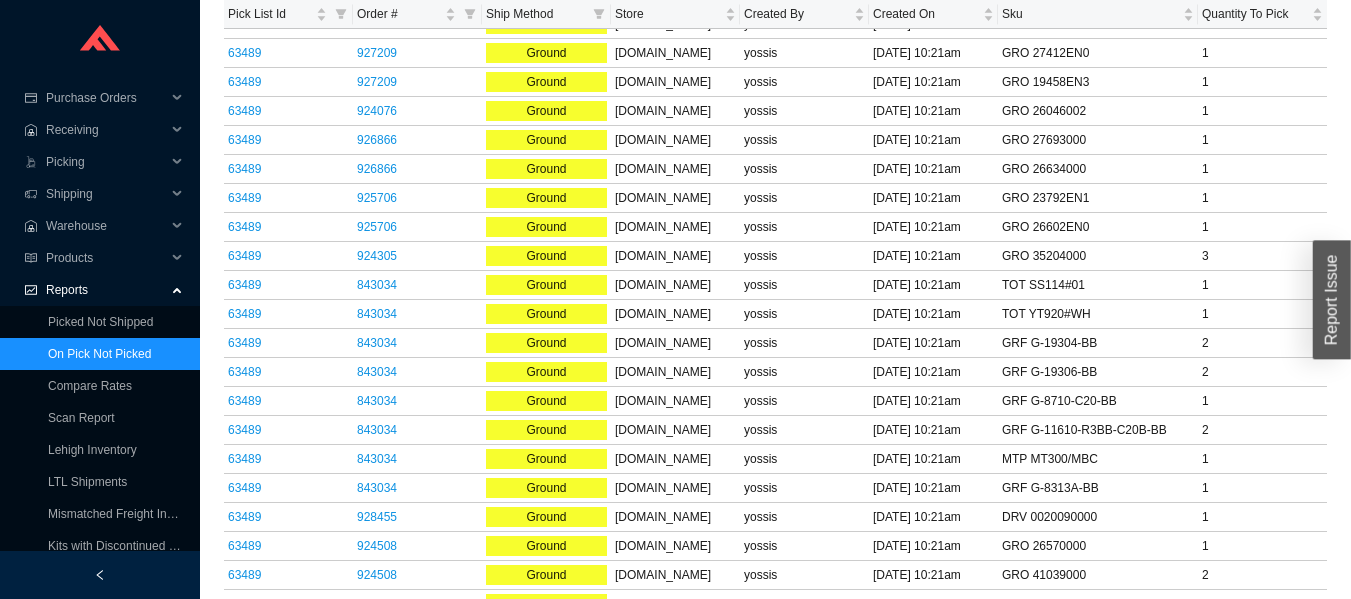 scroll, scrollTop: 3479, scrollLeft: 0, axis: vertical 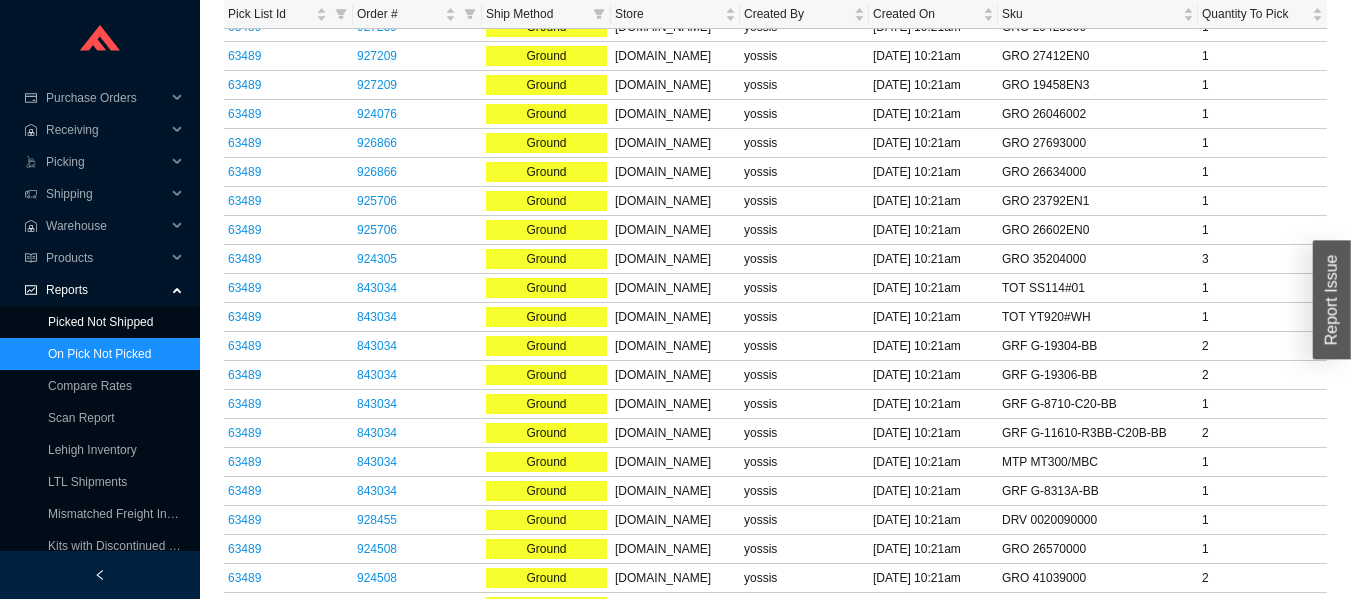click on "Picked Not Shipped" at bounding box center (100, 322) 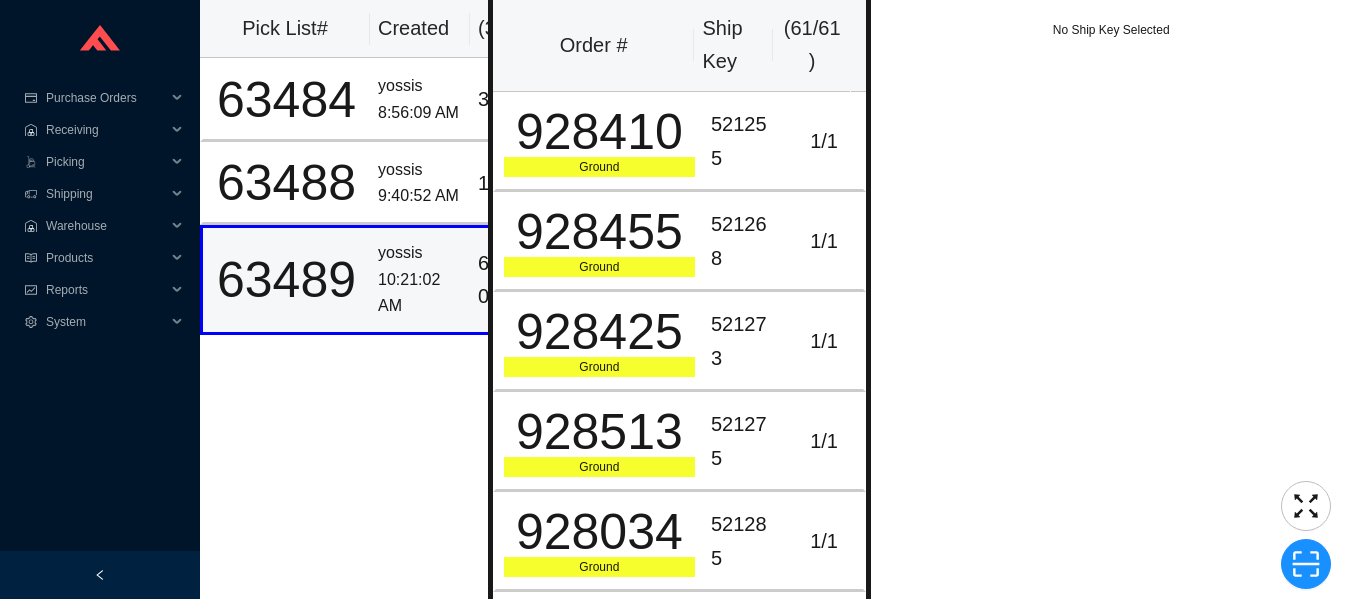 scroll, scrollTop: 0, scrollLeft: 0, axis: both 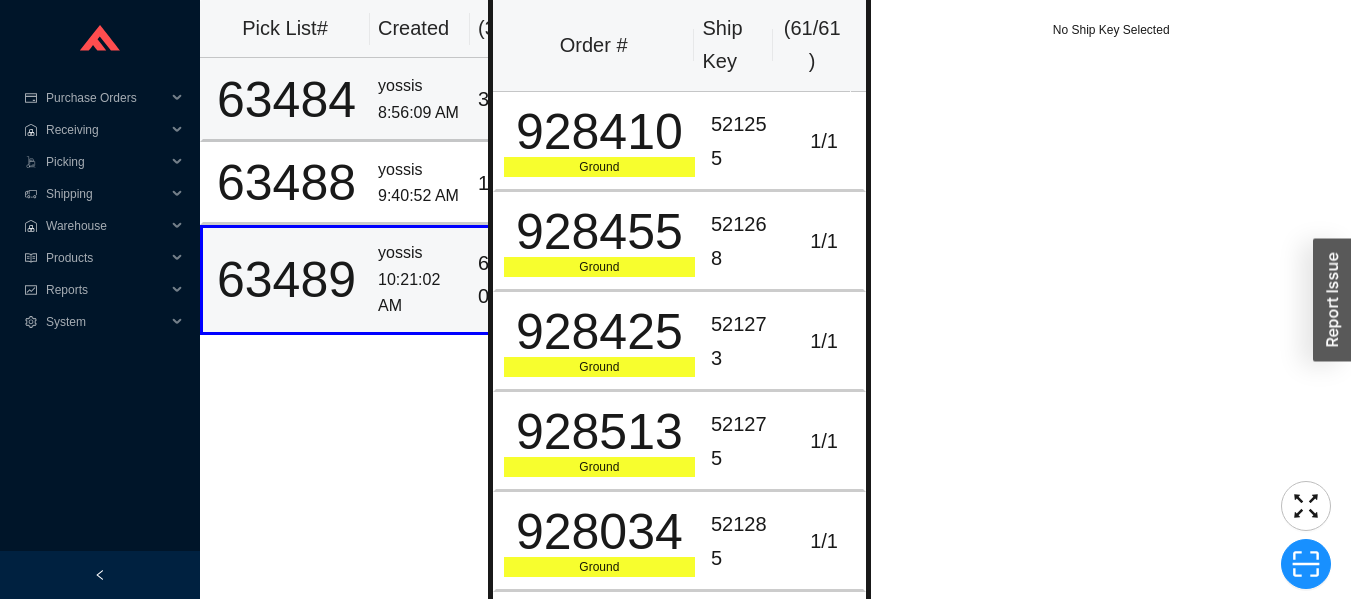 click on "8:56:09 AM" at bounding box center (420, 113) 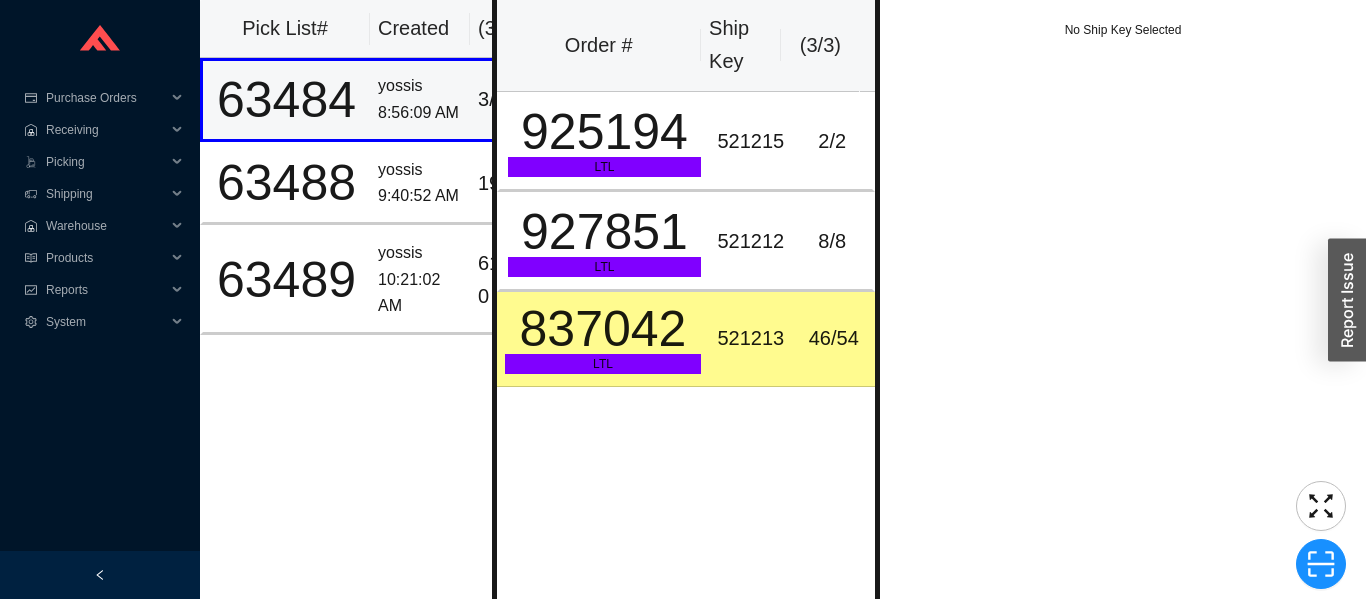 click on "925194" at bounding box center (605, 132) 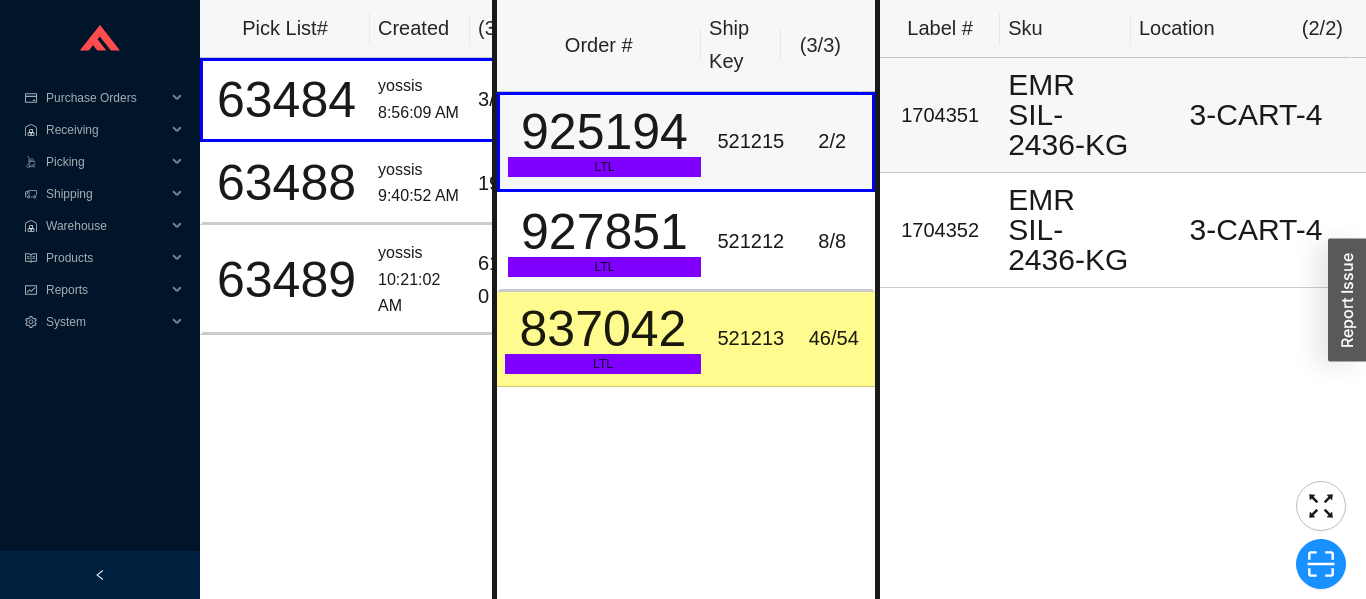 click on "1704351" at bounding box center (940, 115) 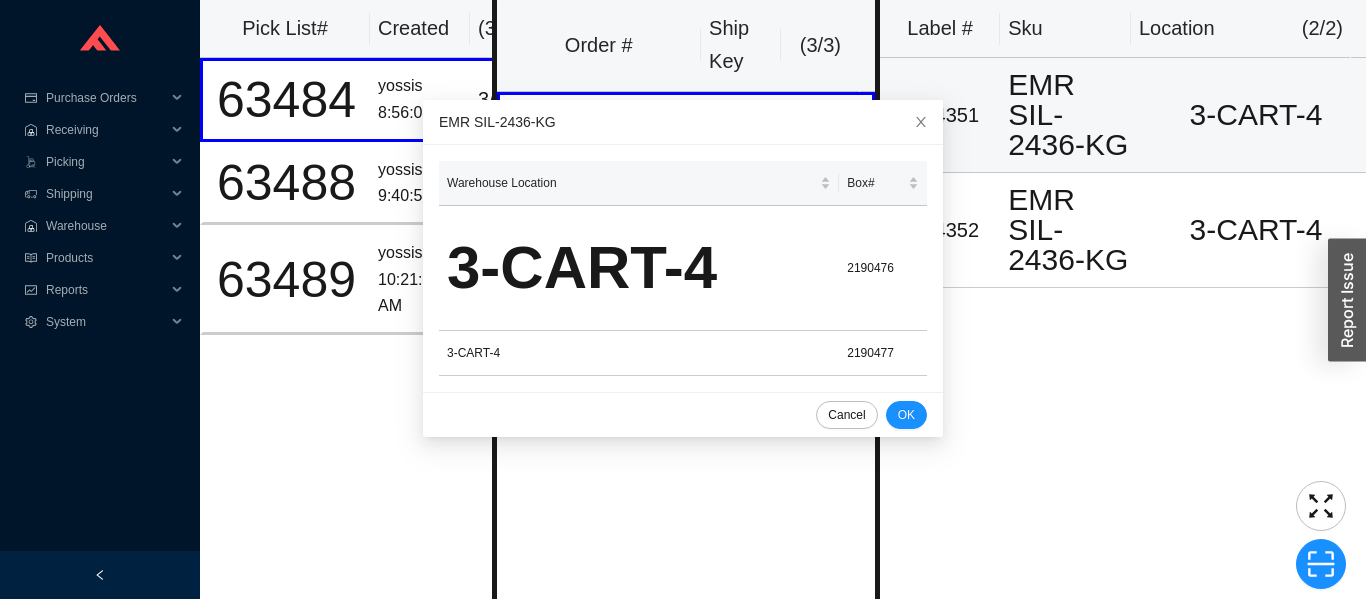 click on "Label # Sku Location ( 2 / 2 )       1704351 EMR SIL-2436-KG 3-CART-4 1704352 EMR SIL-2436-KG 3-CART-4" at bounding box center (1123, 299) 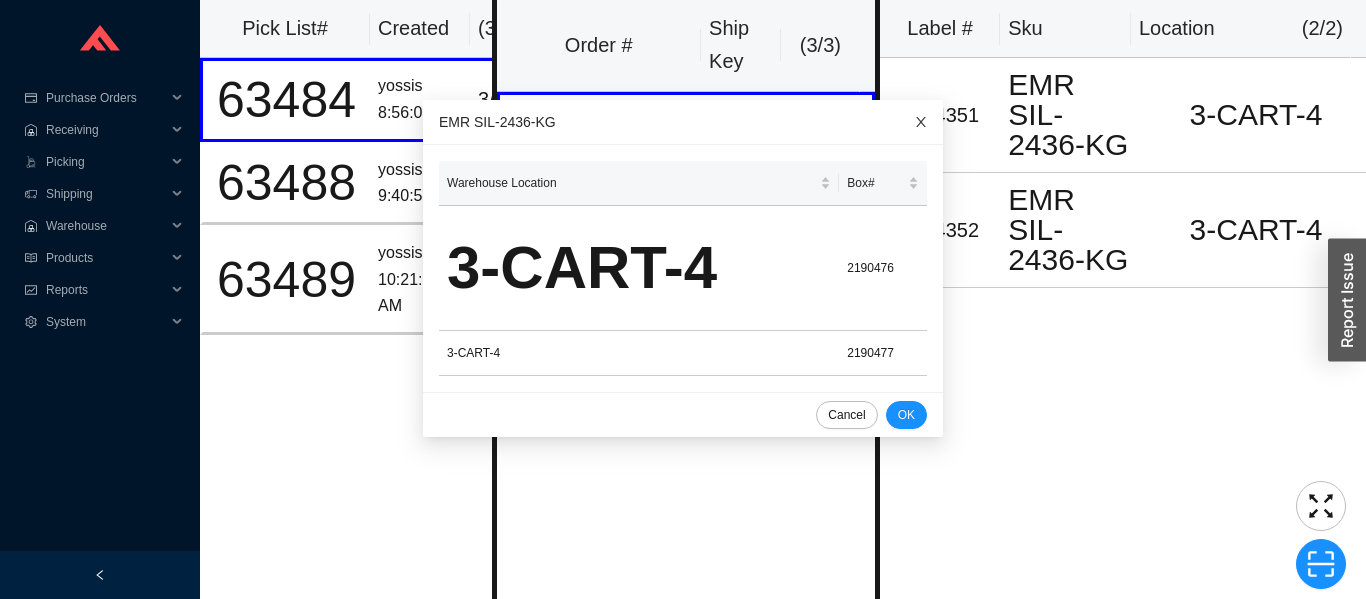 click at bounding box center (921, 122) 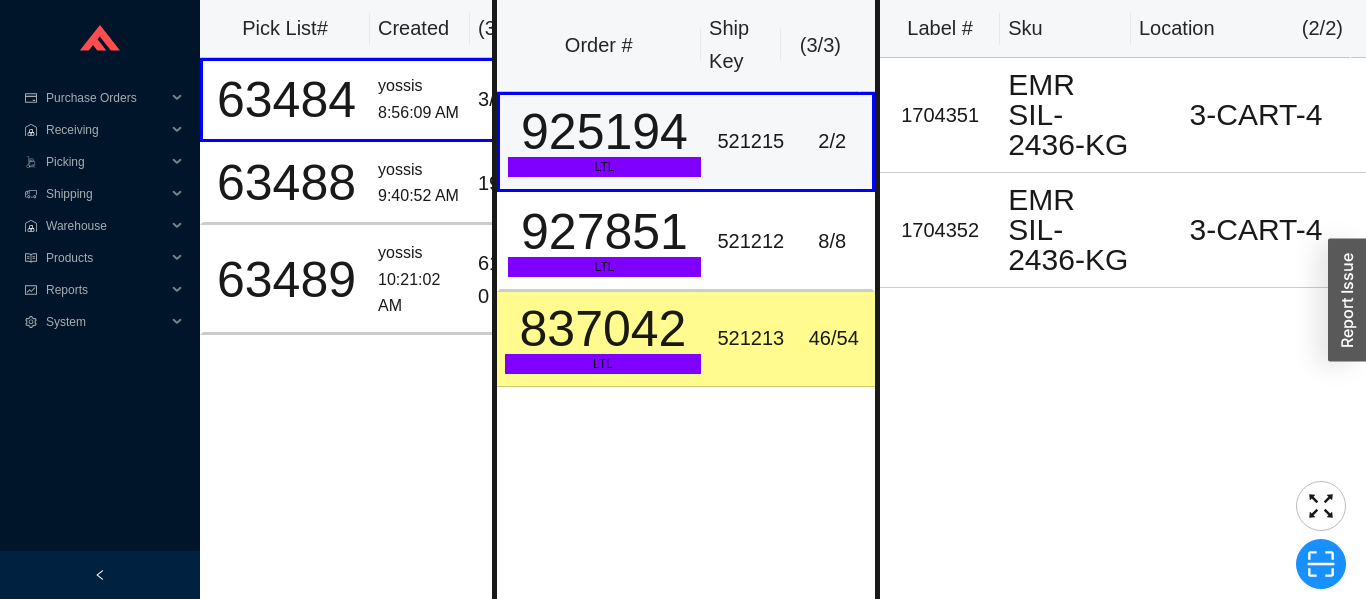 click on "925194" at bounding box center [605, 132] 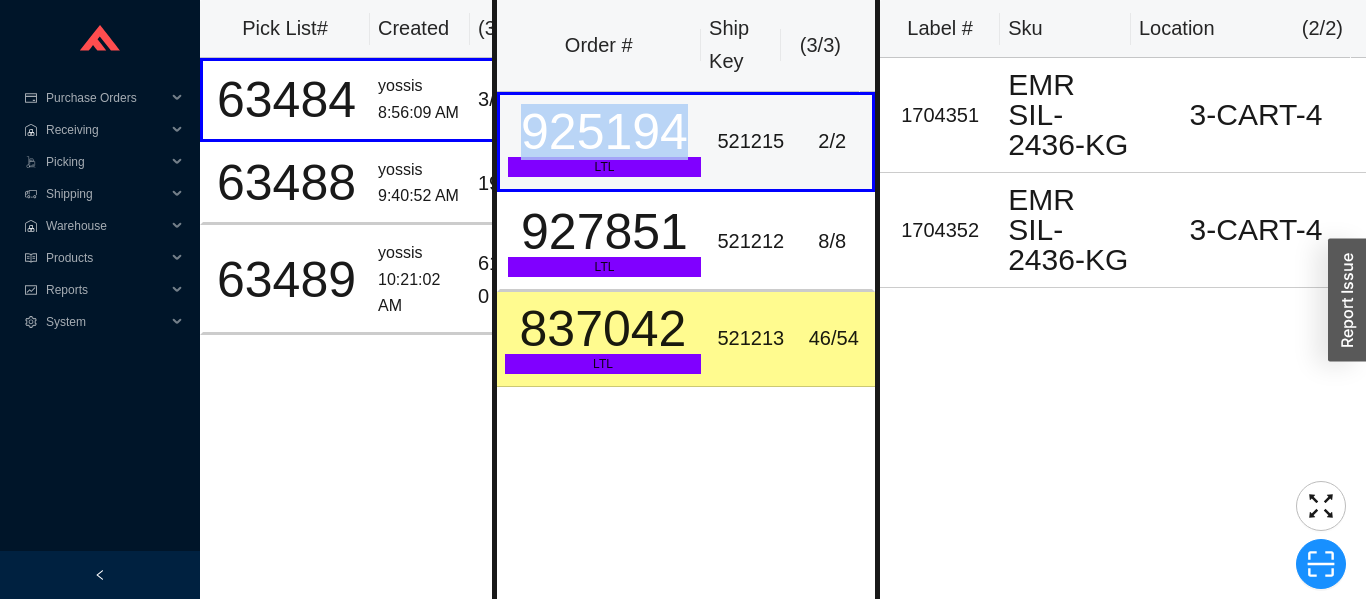 copy on "925194" 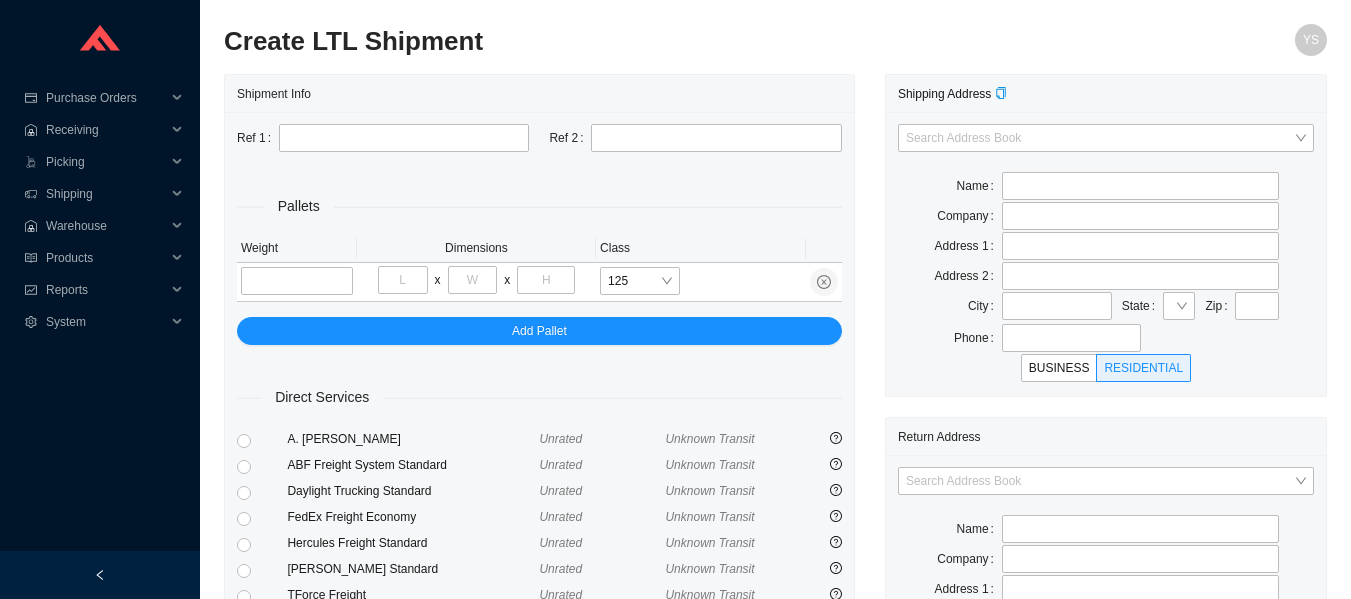 scroll, scrollTop: 0, scrollLeft: 0, axis: both 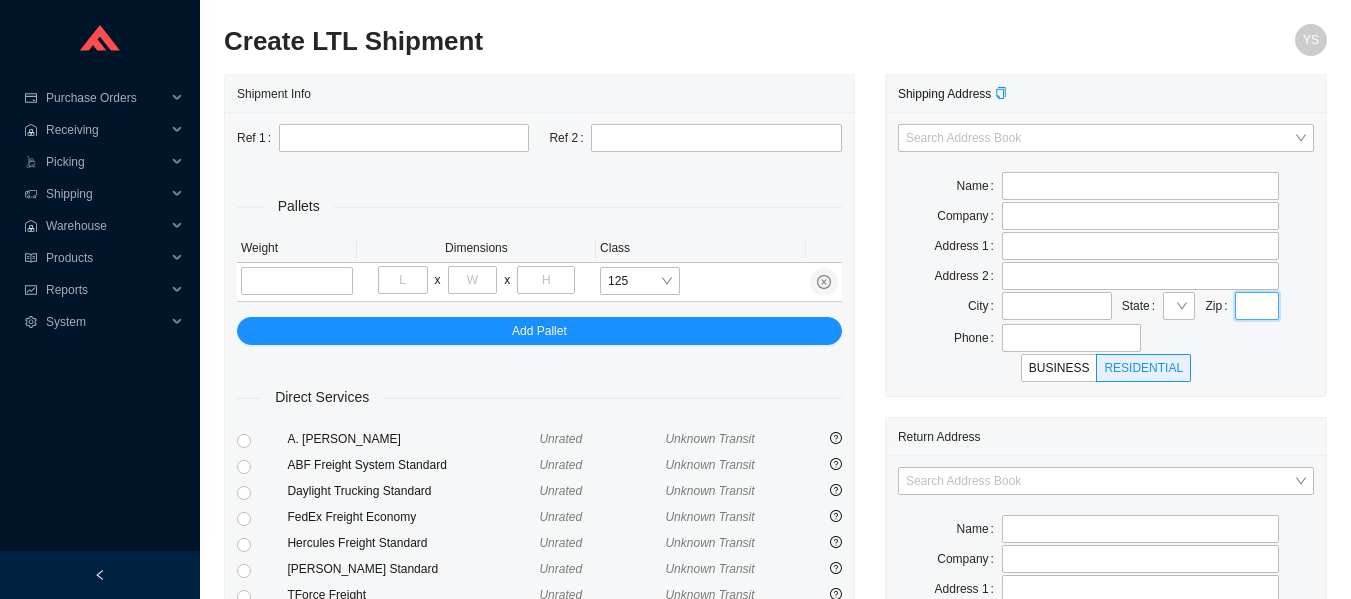 click at bounding box center (1257, 306) 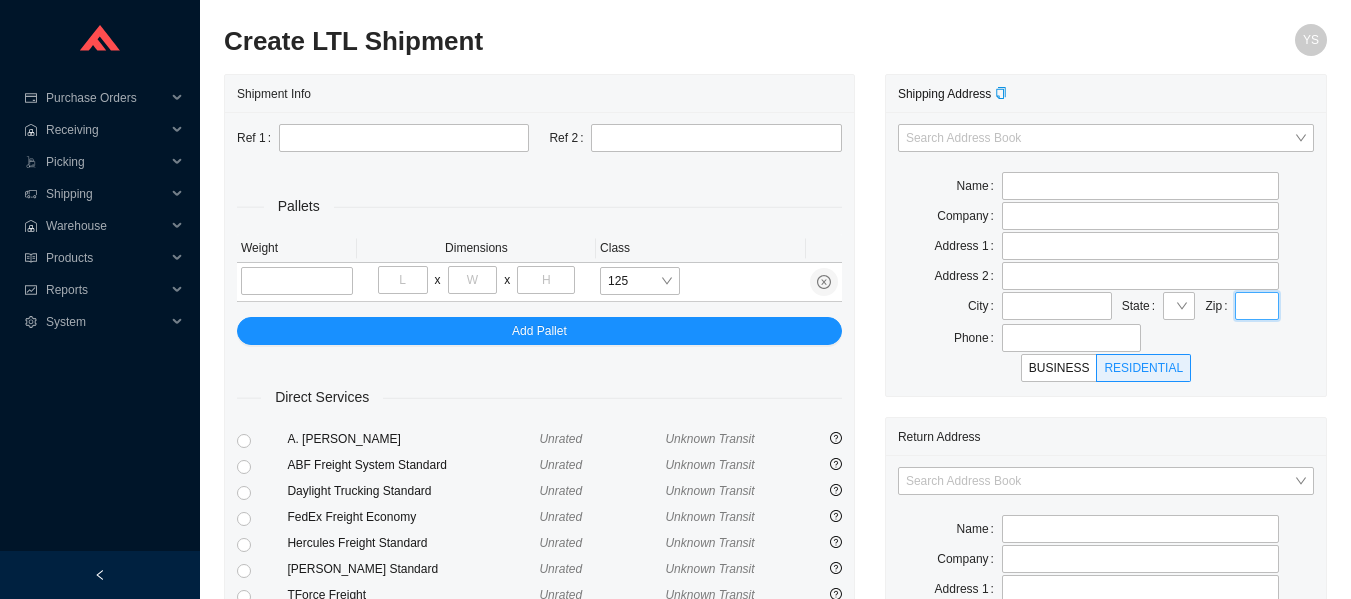 paste on "55372" 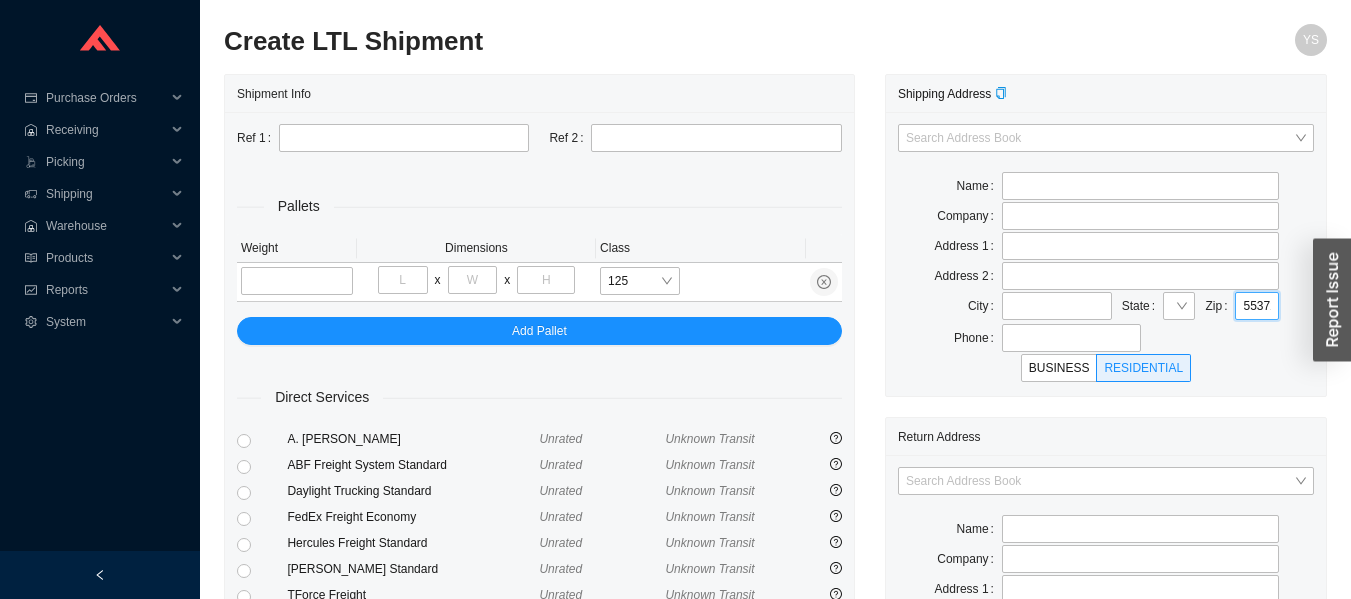scroll, scrollTop: 0, scrollLeft: 0, axis: both 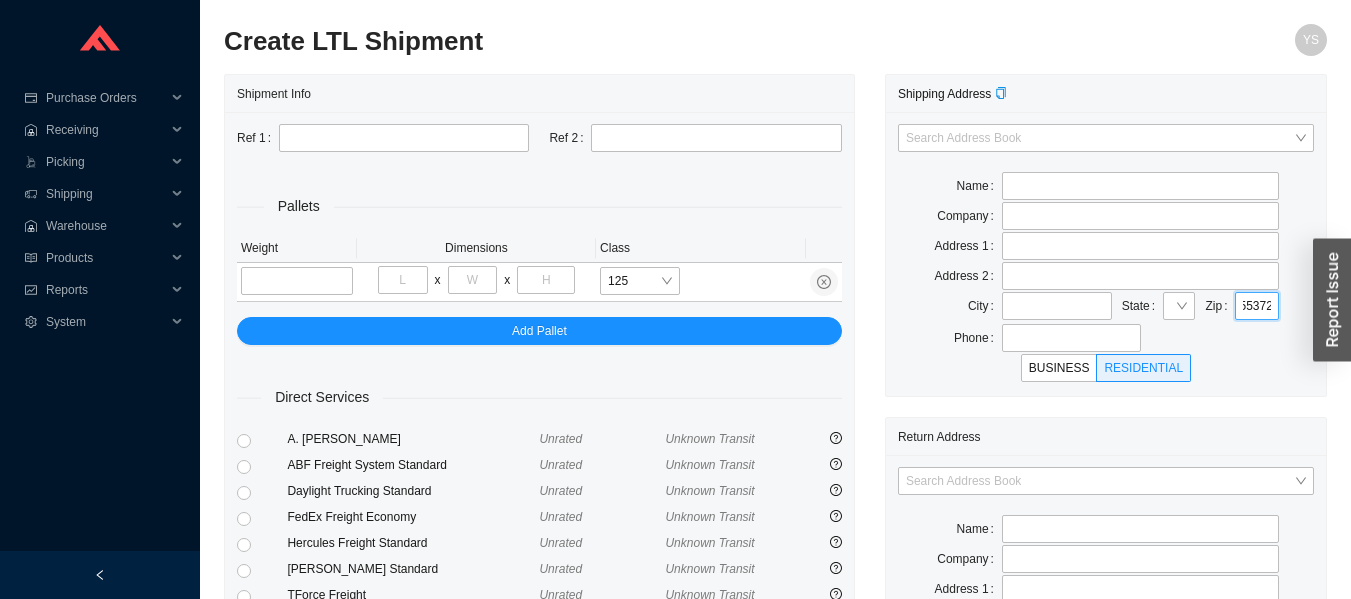 type on "PRIOR LAKE" 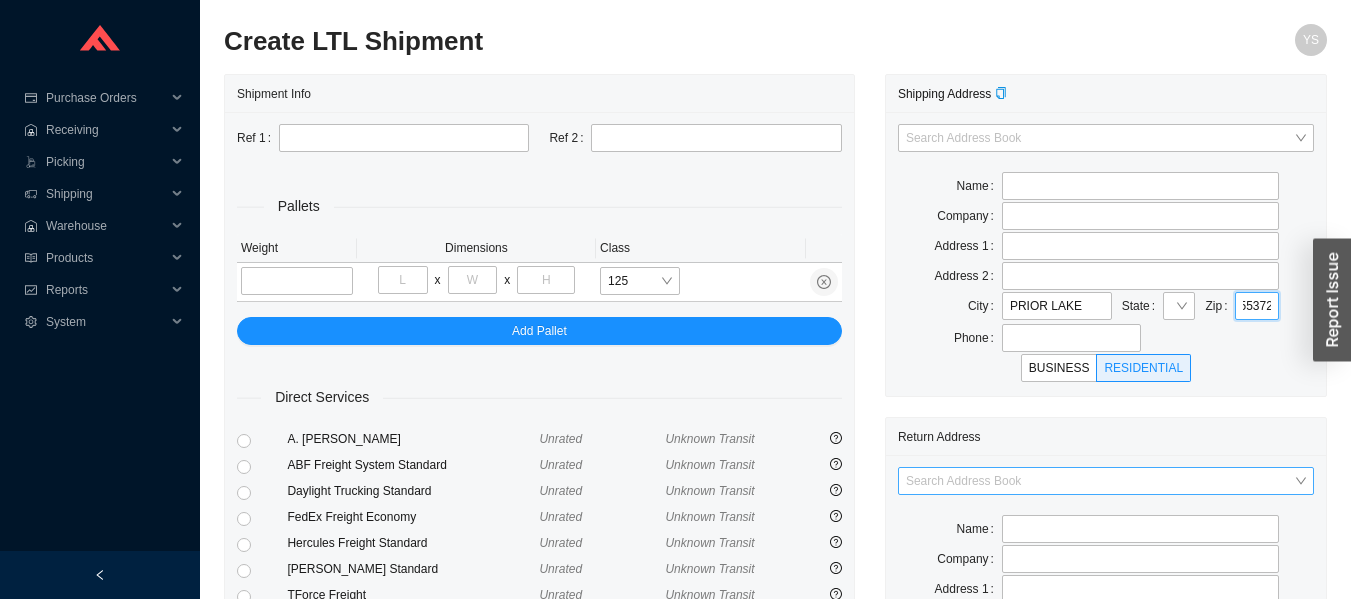 type on "55372" 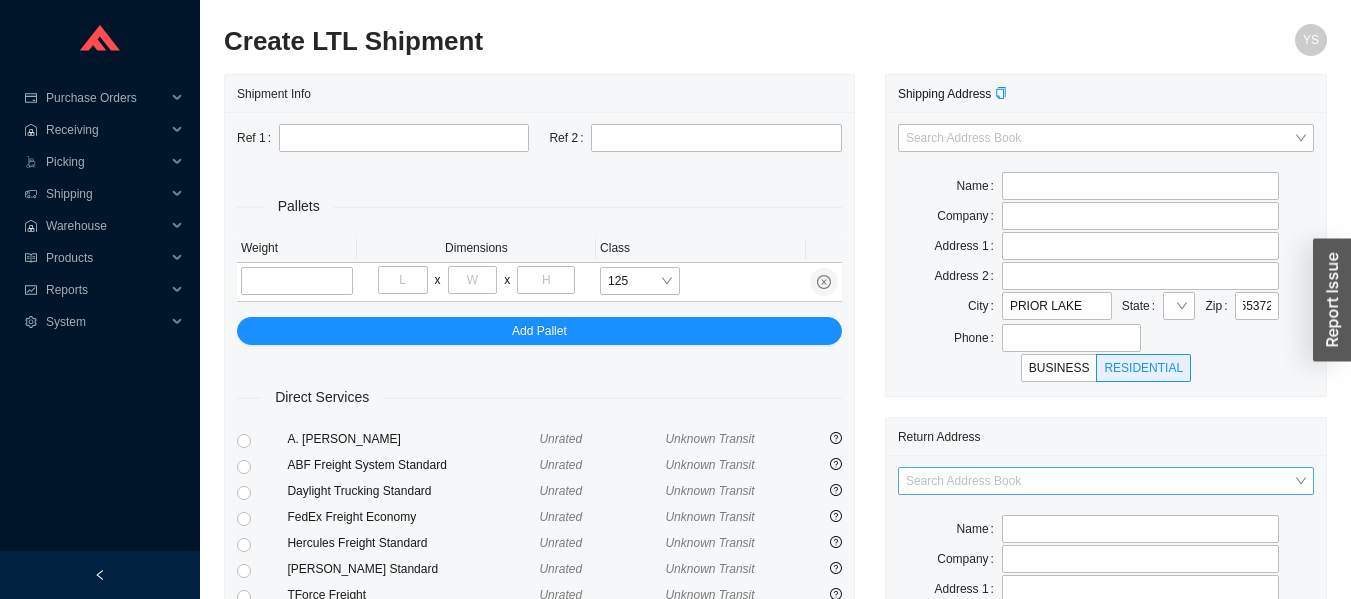 click at bounding box center (1100, 481) 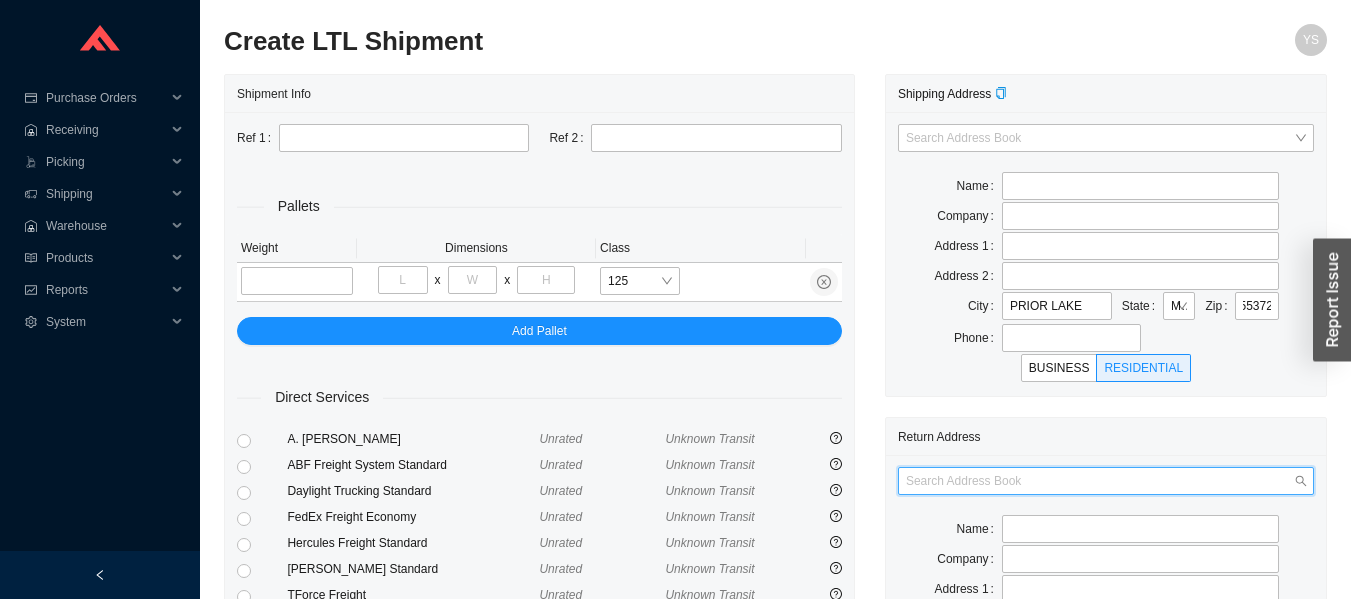 scroll, scrollTop: 0, scrollLeft: 0, axis: both 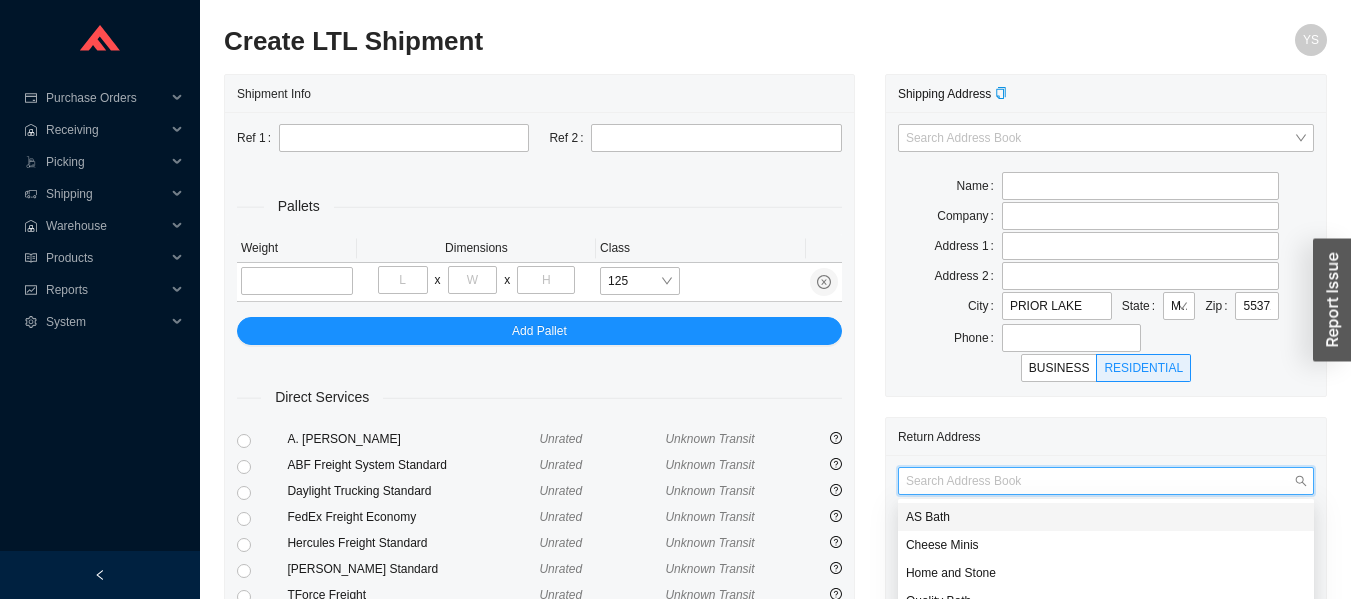 click on "AS Bath" at bounding box center [1106, 517] 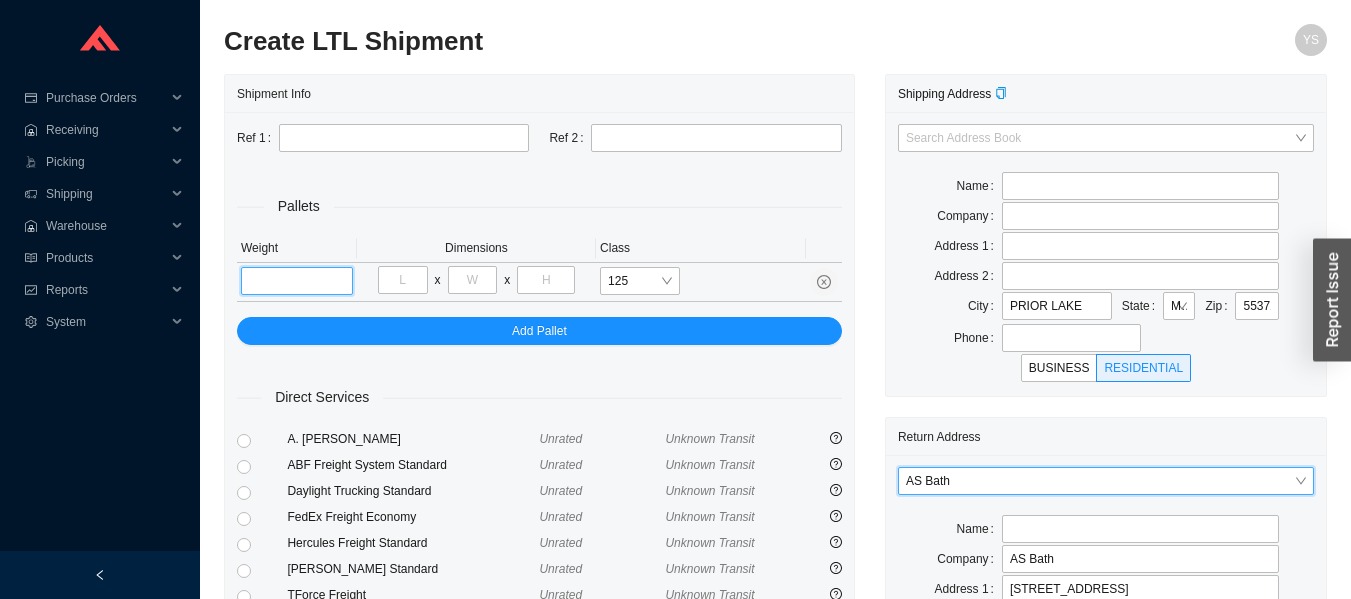 click at bounding box center (297, 281) 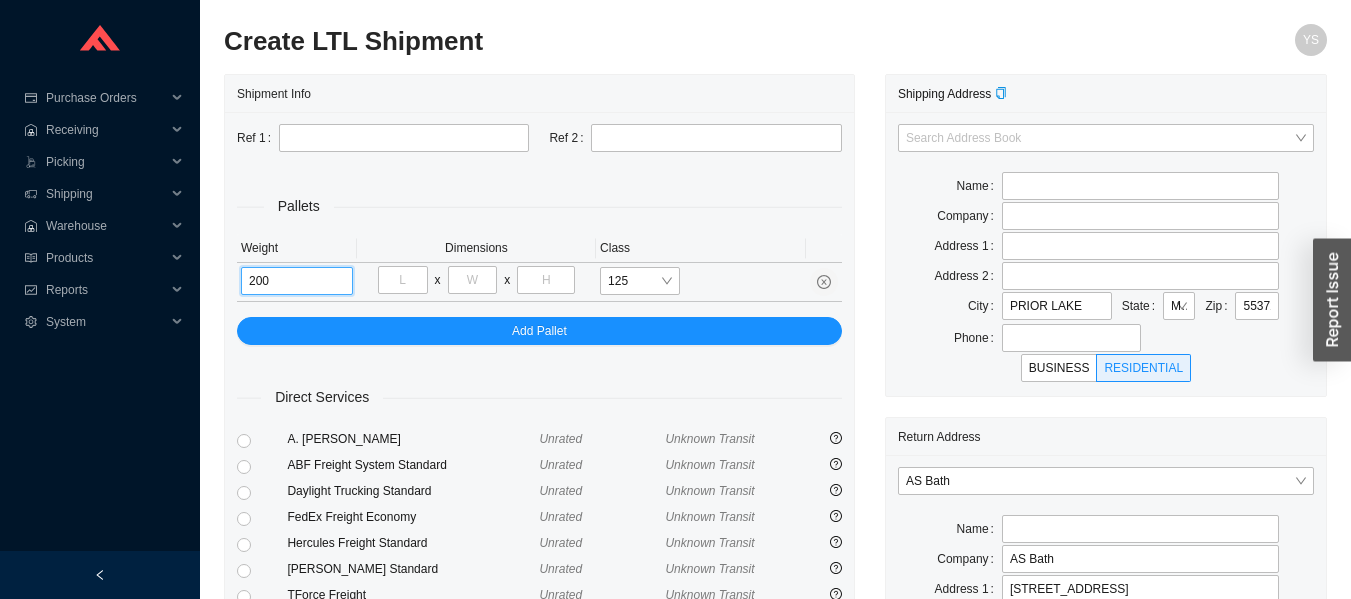 type on "200" 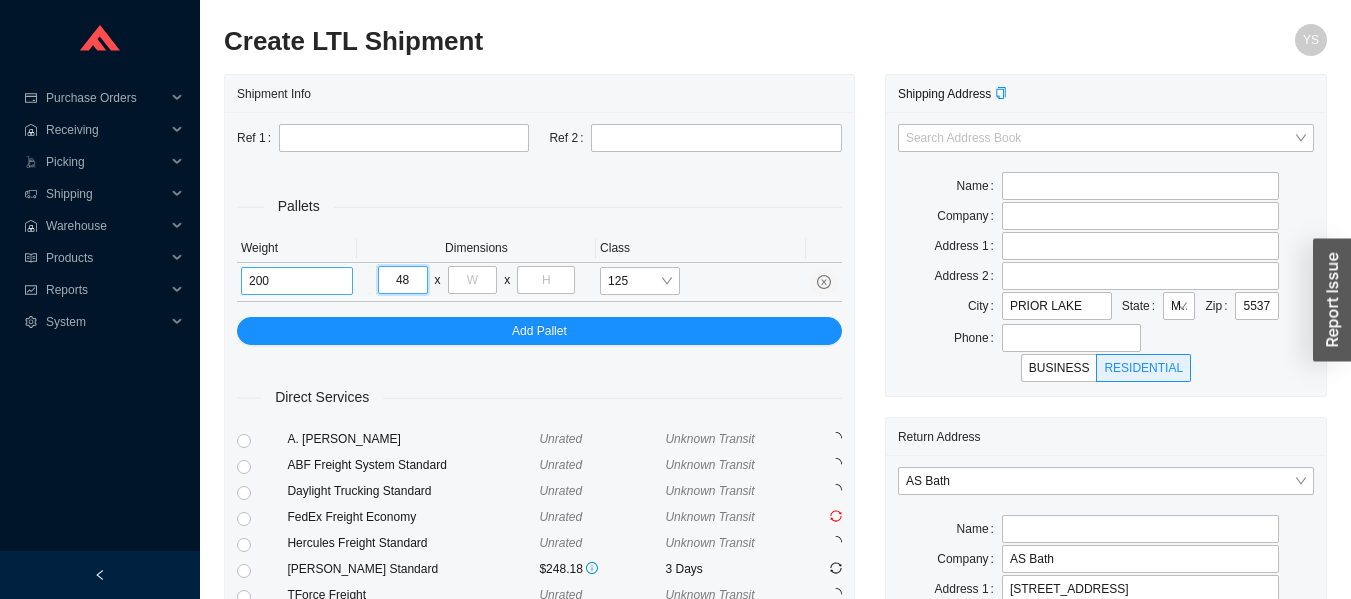 type on "48" 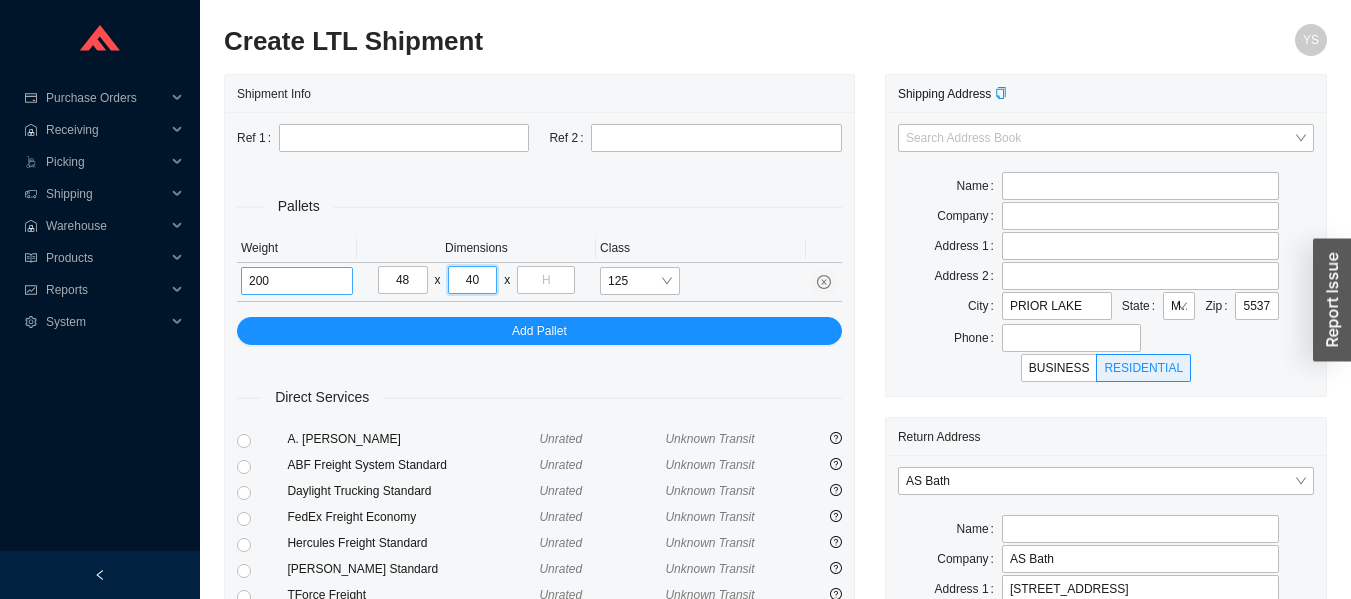 type on "40" 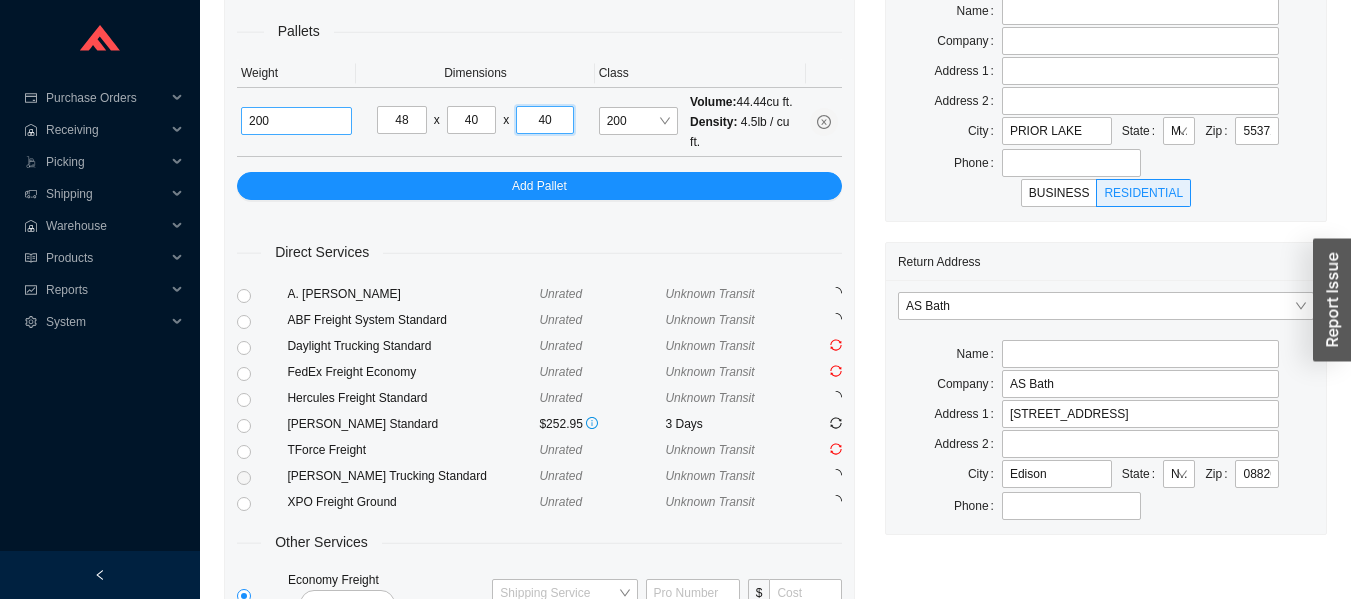 scroll, scrollTop: 180, scrollLeft: 0, axis: vertical 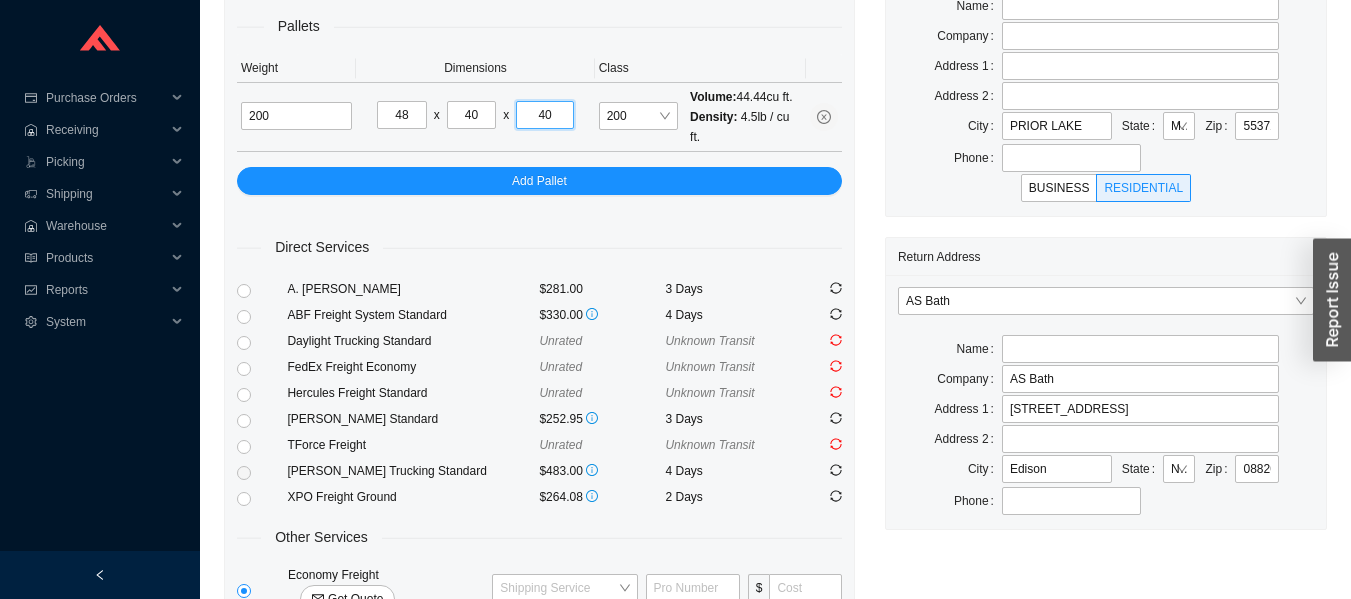 type on "40" 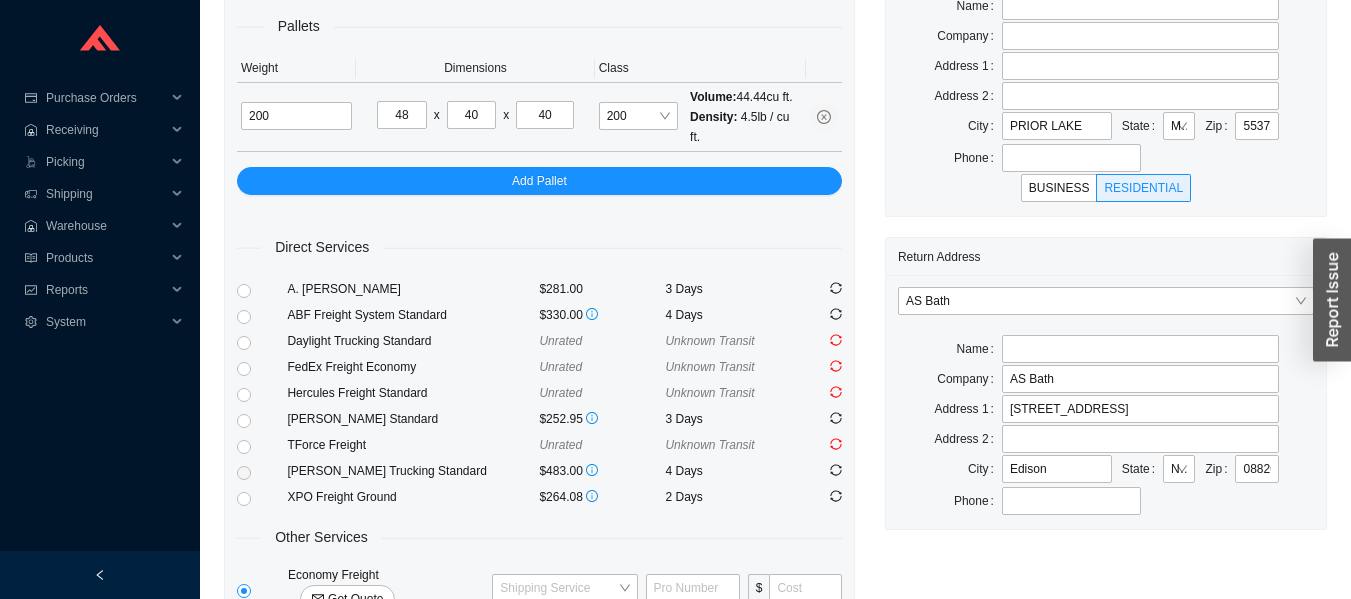 click 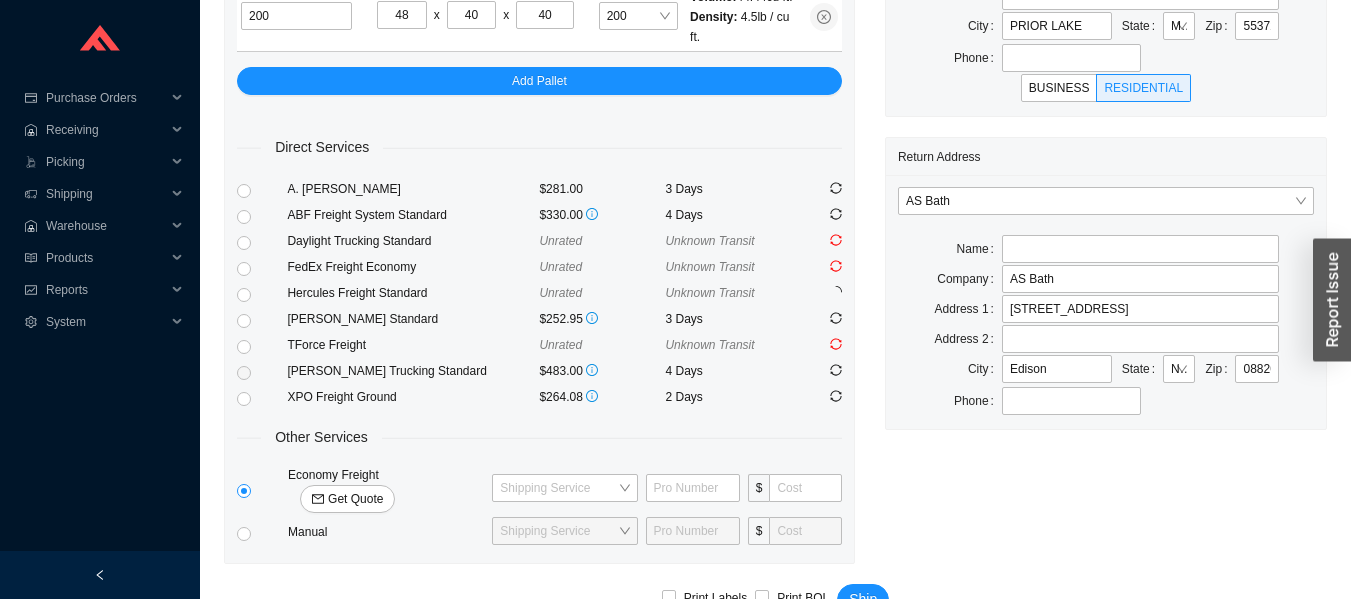 scroll, scrollTop: 300, scrollLeft: 0, axis: vertical 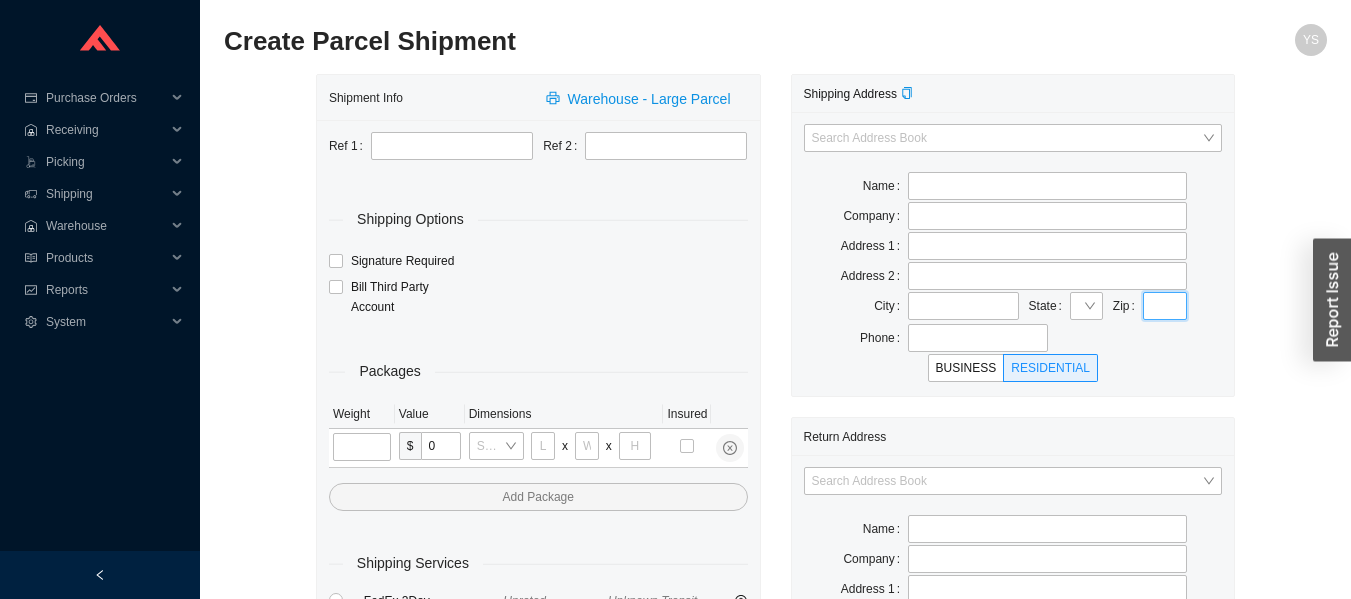 click at bounding box center [1165, 306] 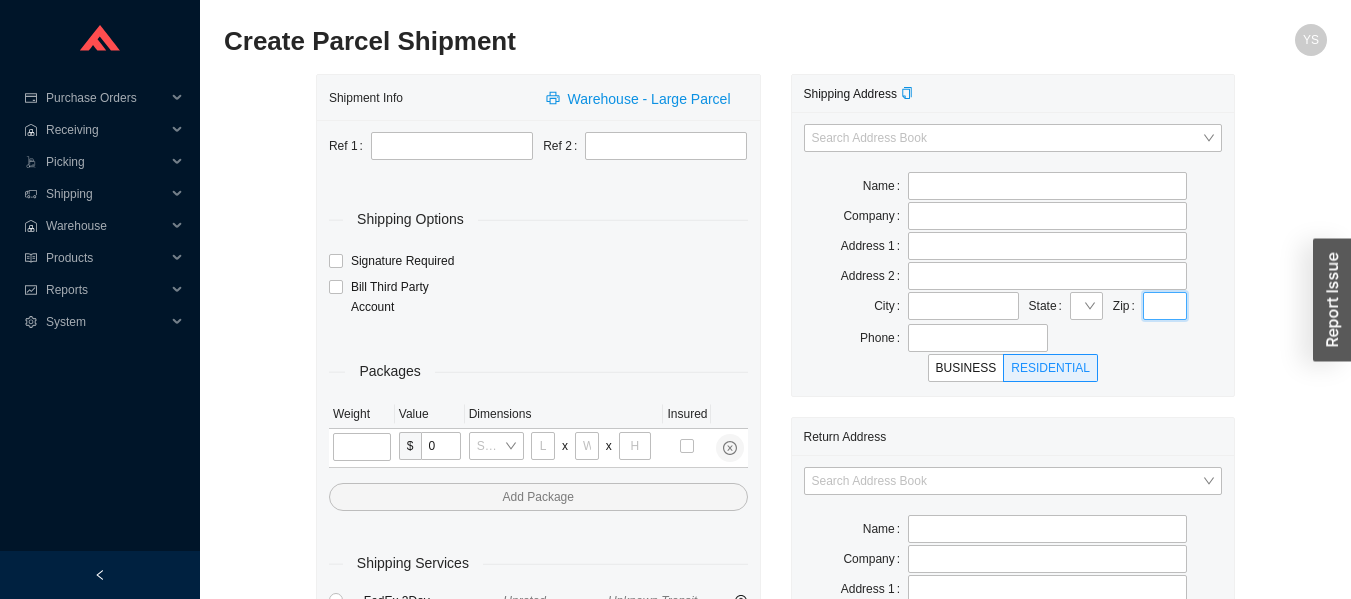 paste on "55372" 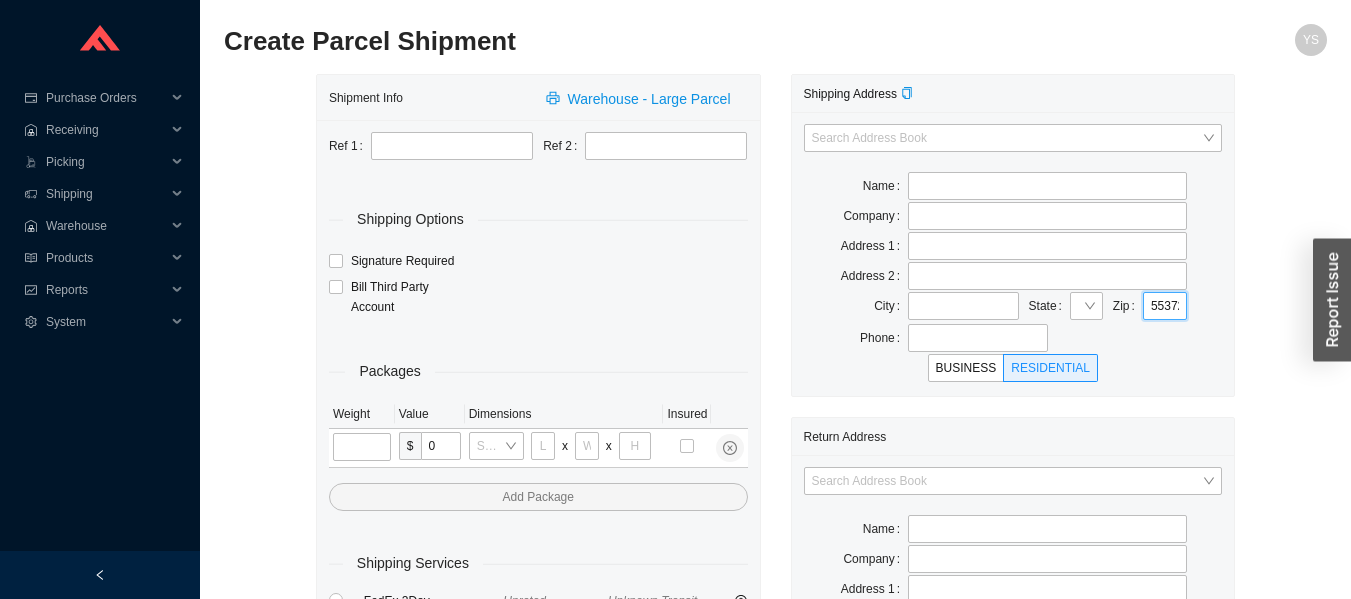 scroll, scrollTop: 0, scrollLeft: 3, axis: horizontal 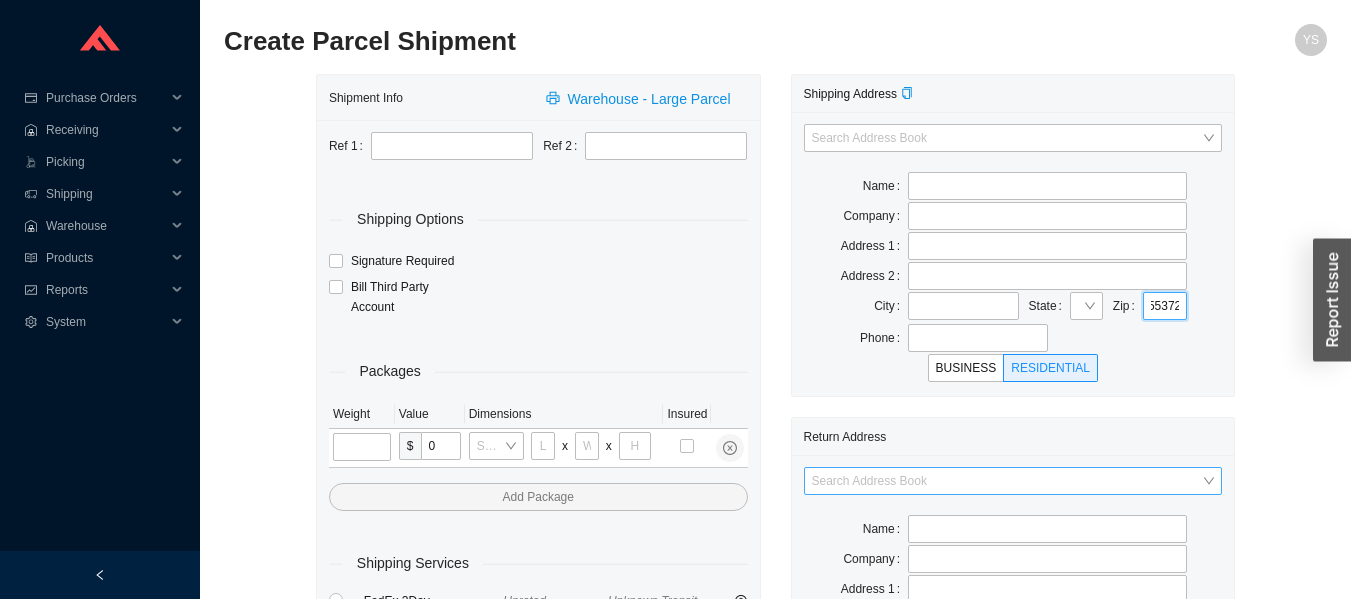 type on "55372" 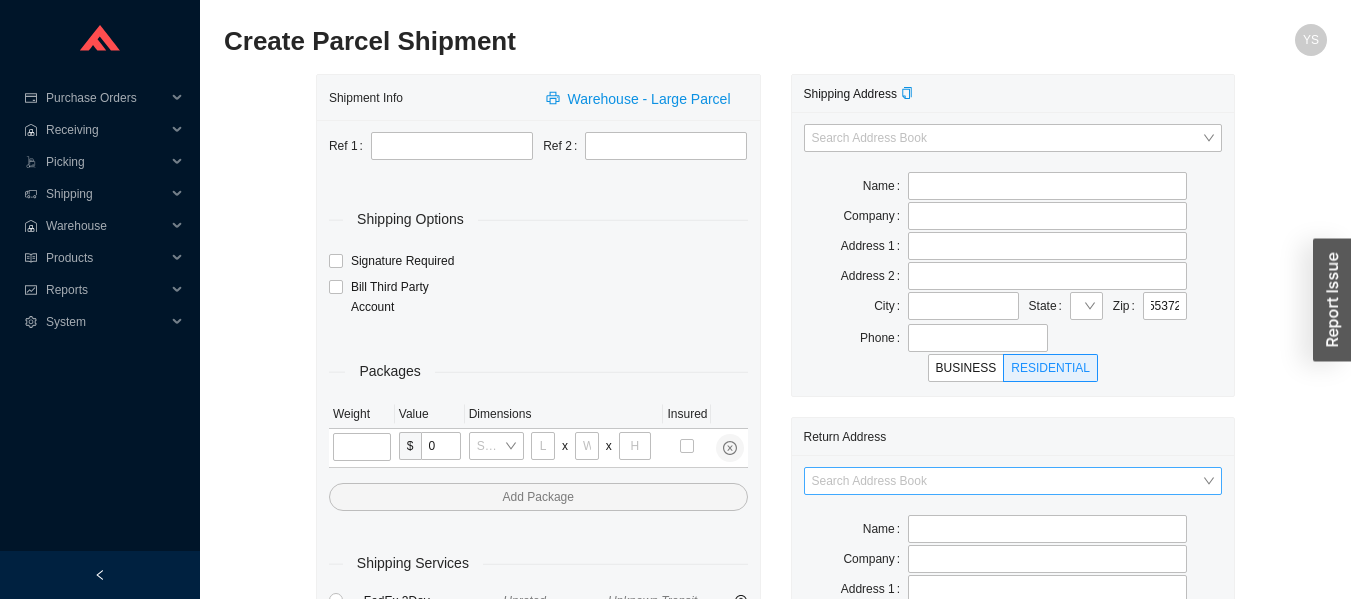 click at bounding box center [1007, 481] 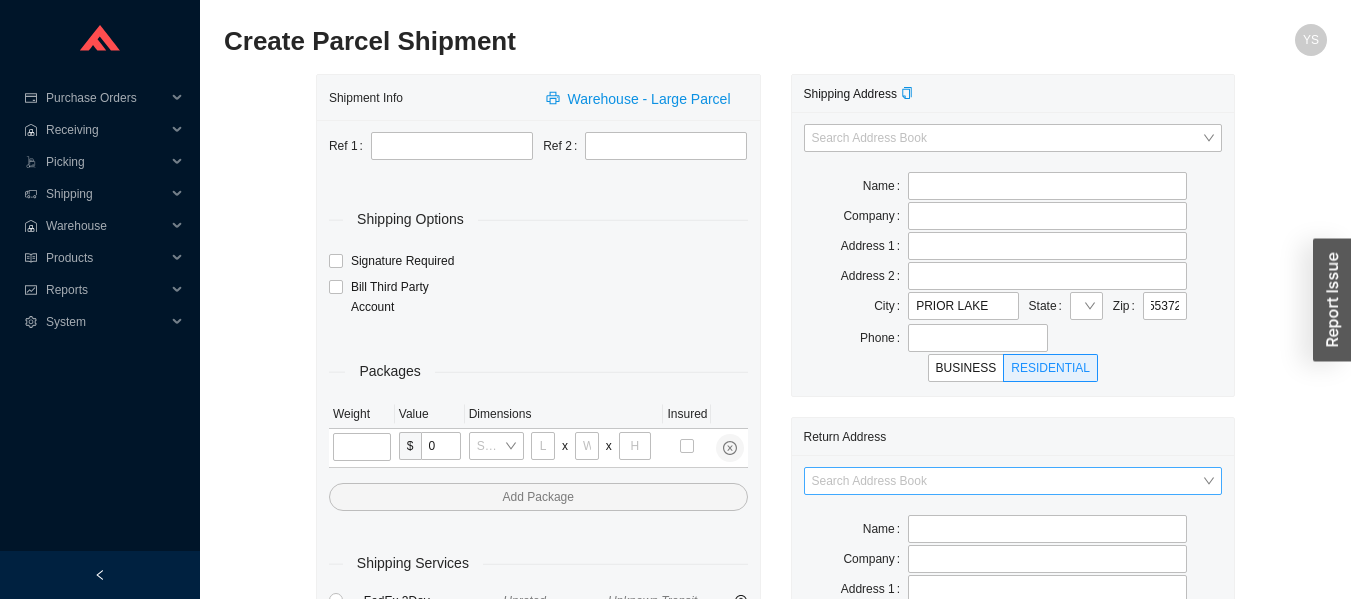scroll, scrollTop: 0, scrollLeft: 0, axis: both 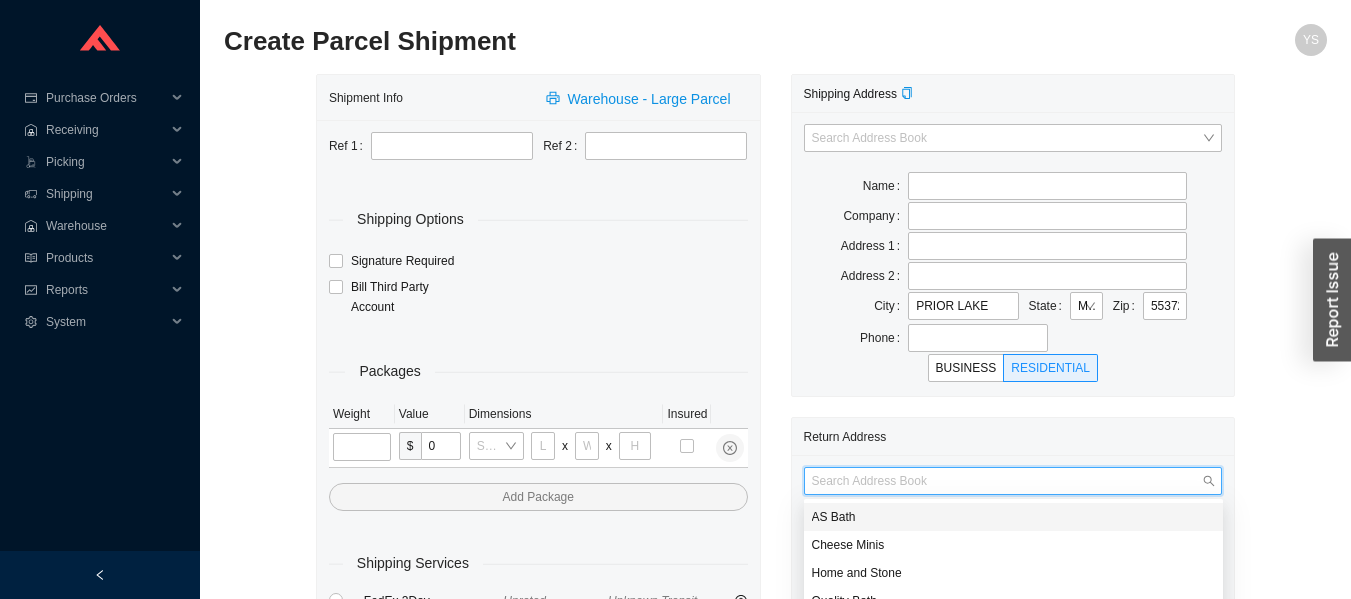click on "AS Bath" at bounding box center (1013, 517) 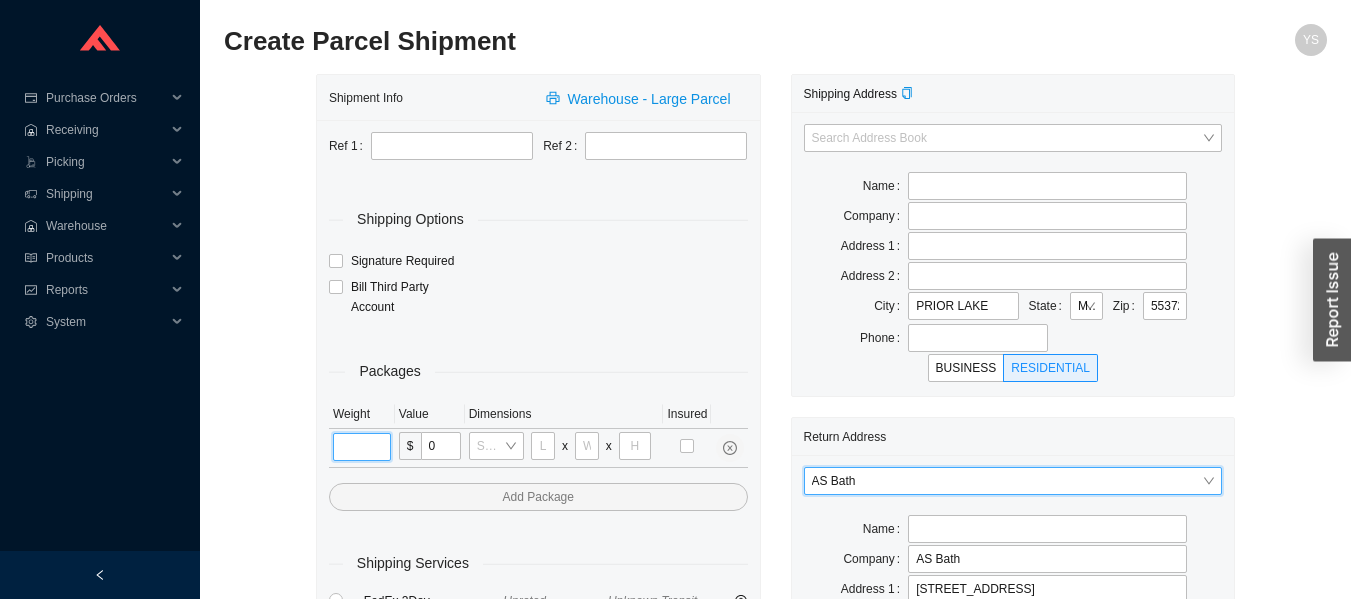 click at bounding box center (362, 447) 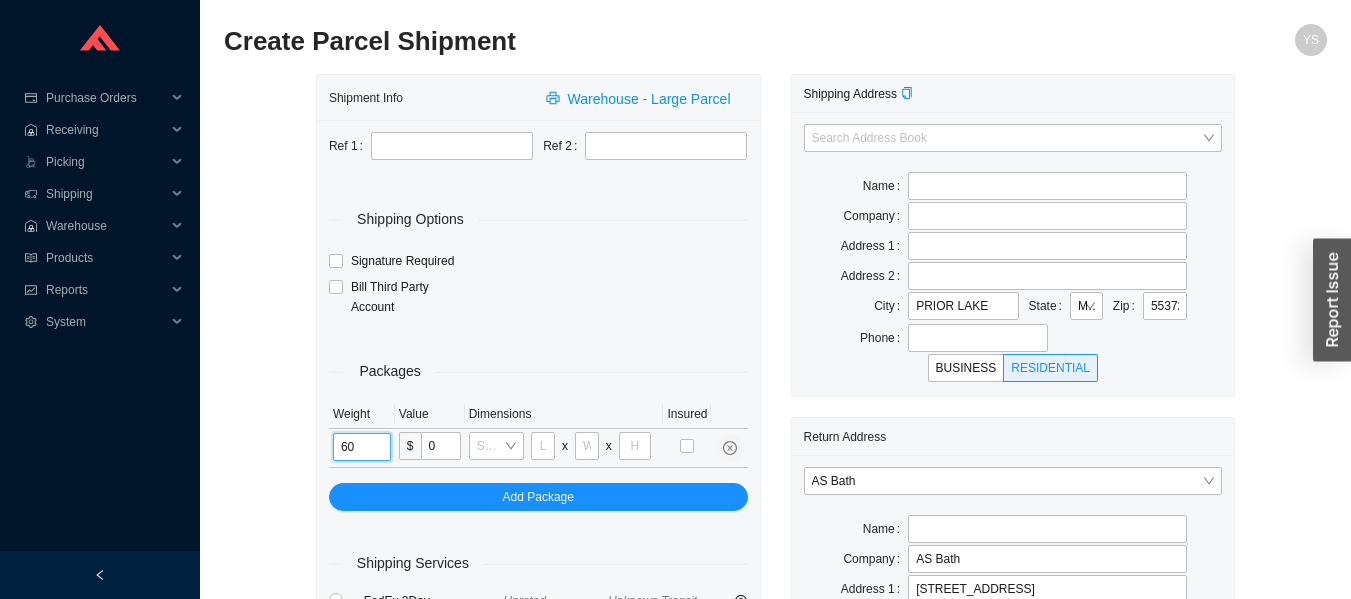 type on "60" 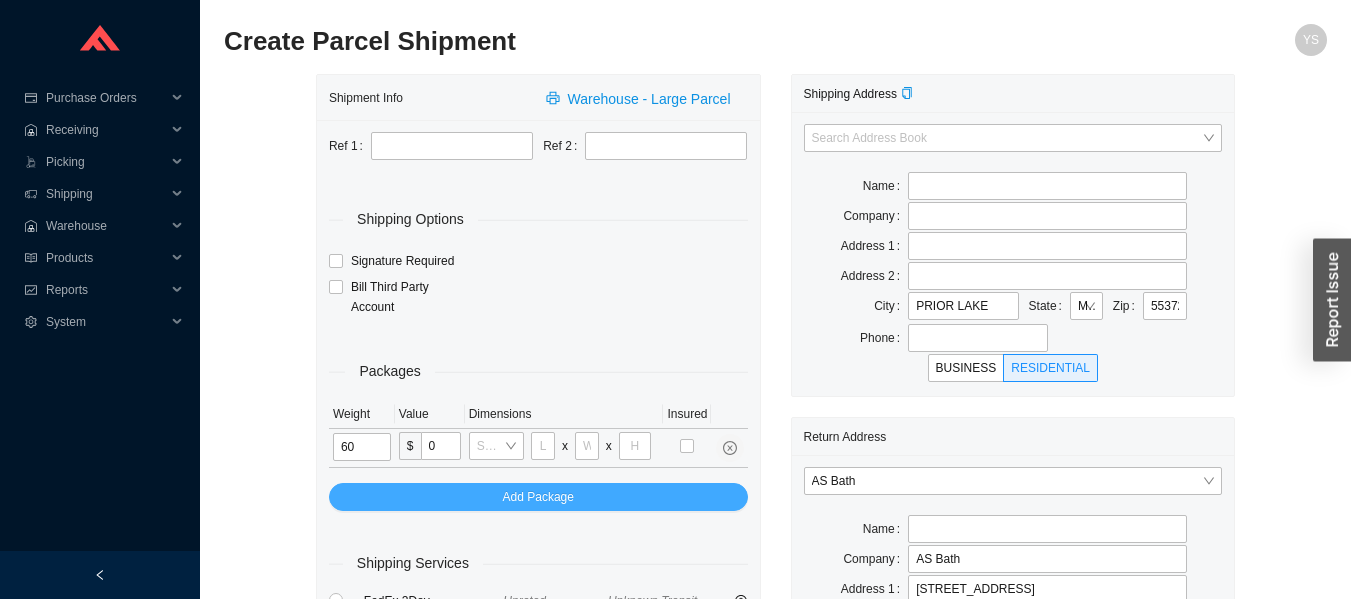 click on "Add Package" at bounding box center [538, 497] 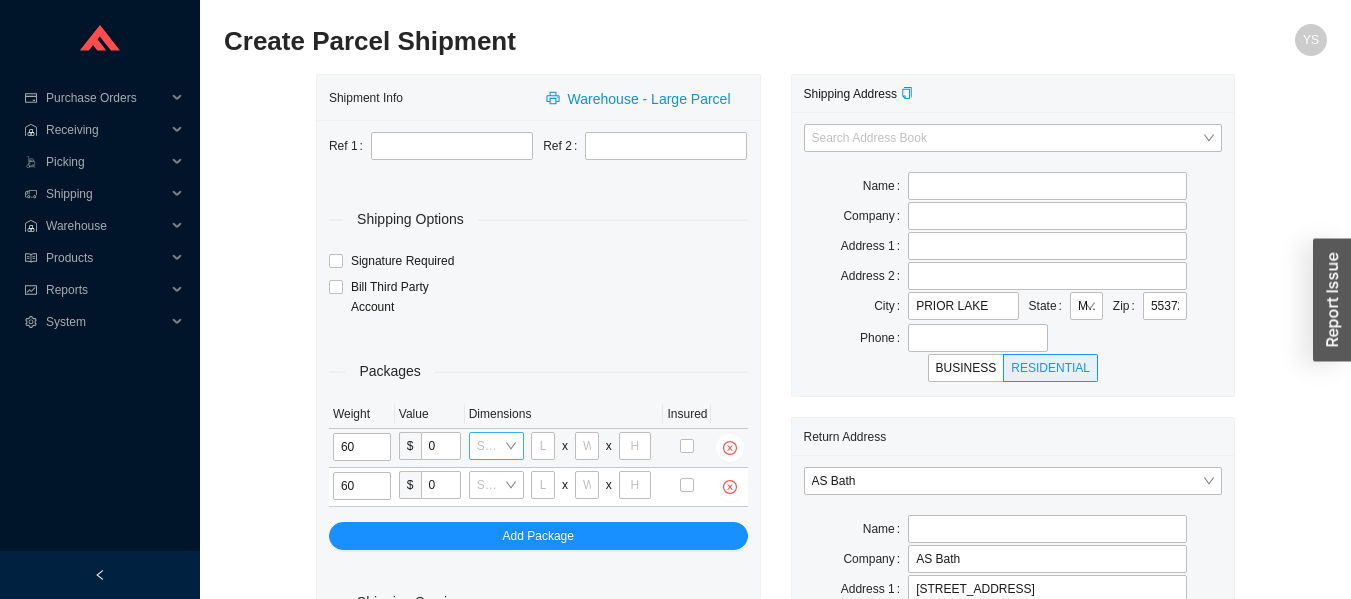 type on "60" 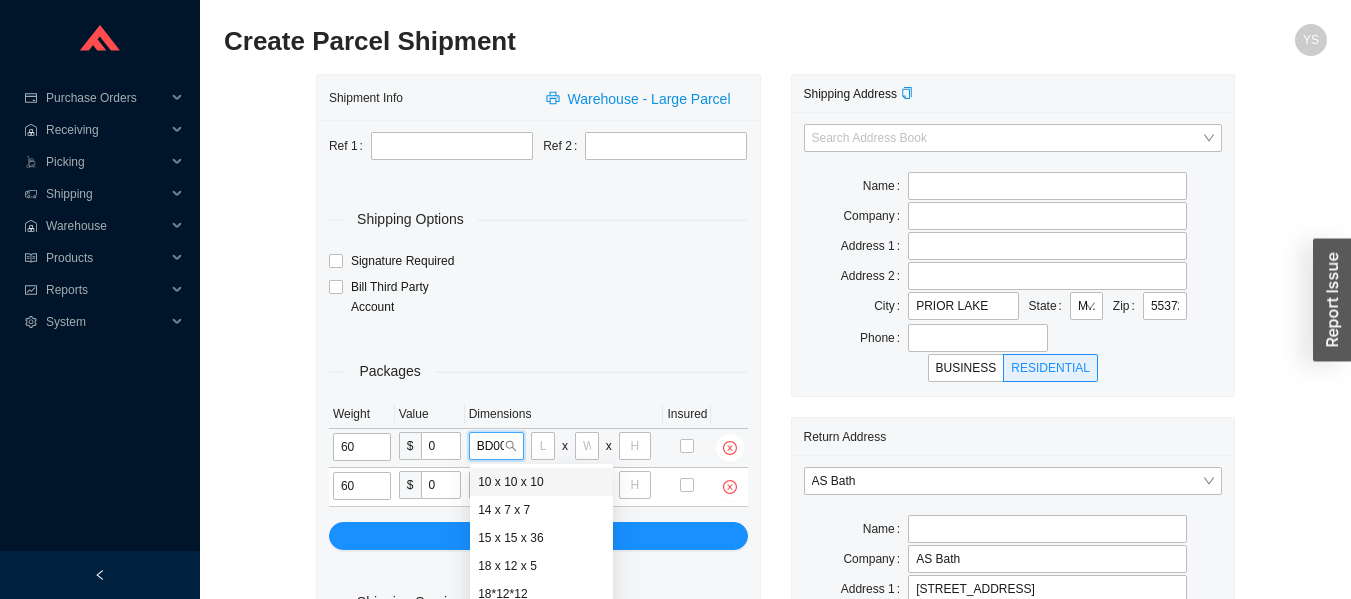 type on "BD0007" 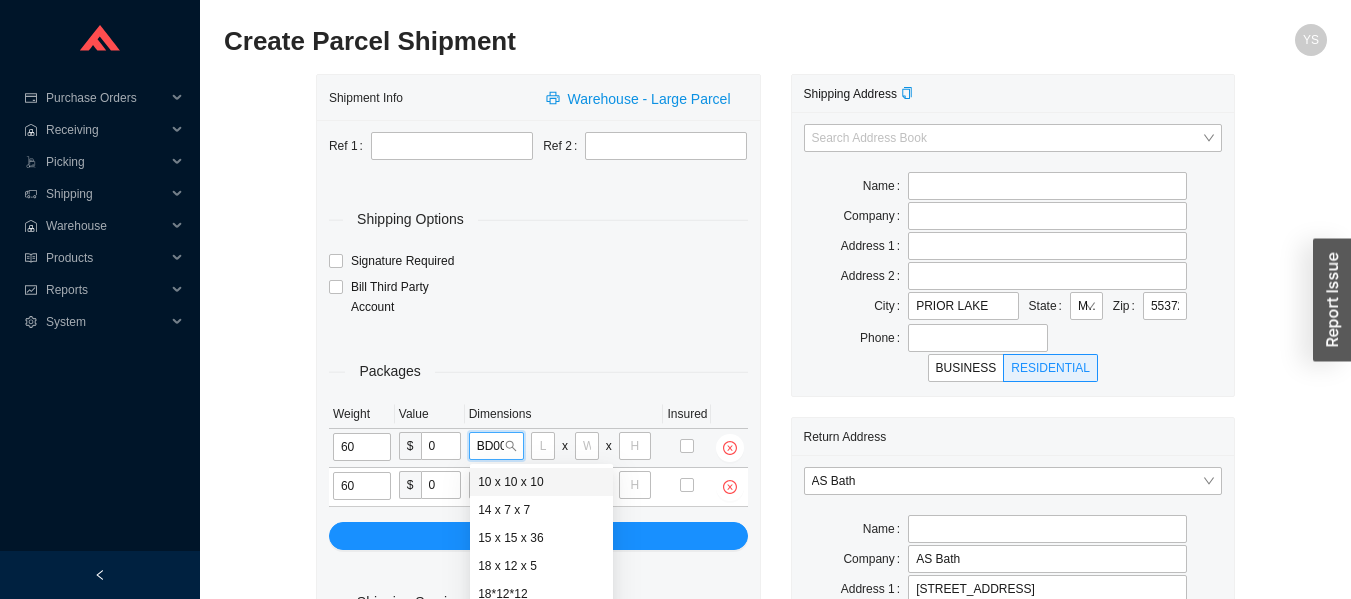 type 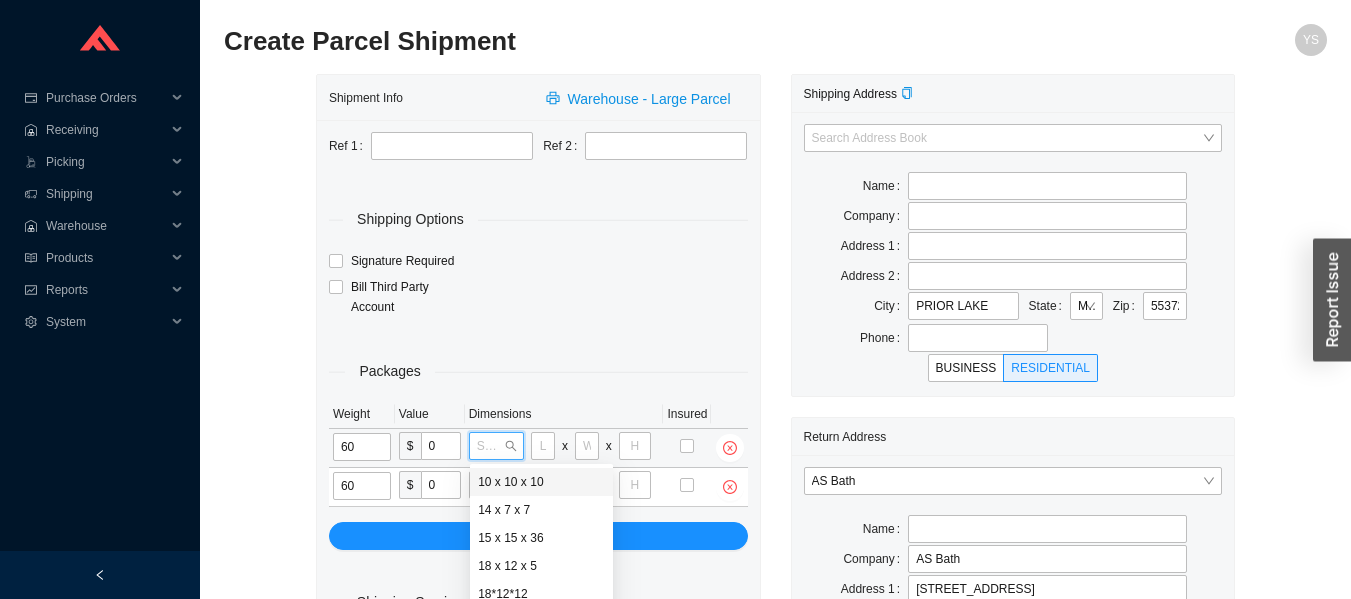 type on "32" 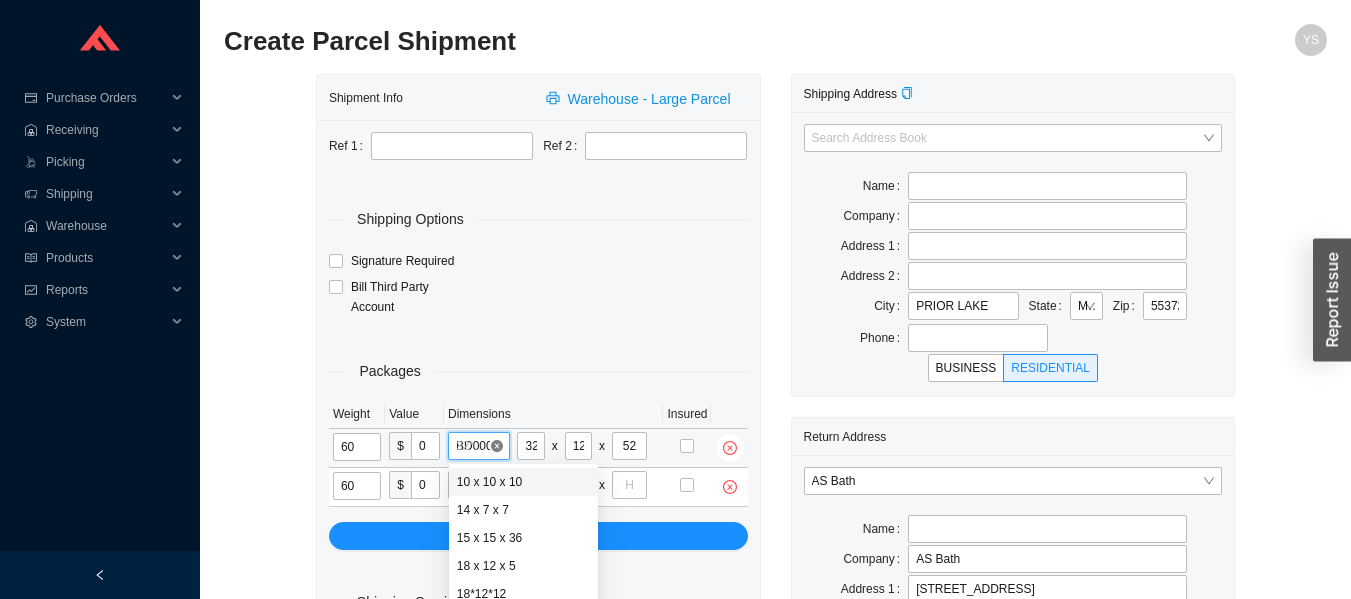 type on "BD0007" 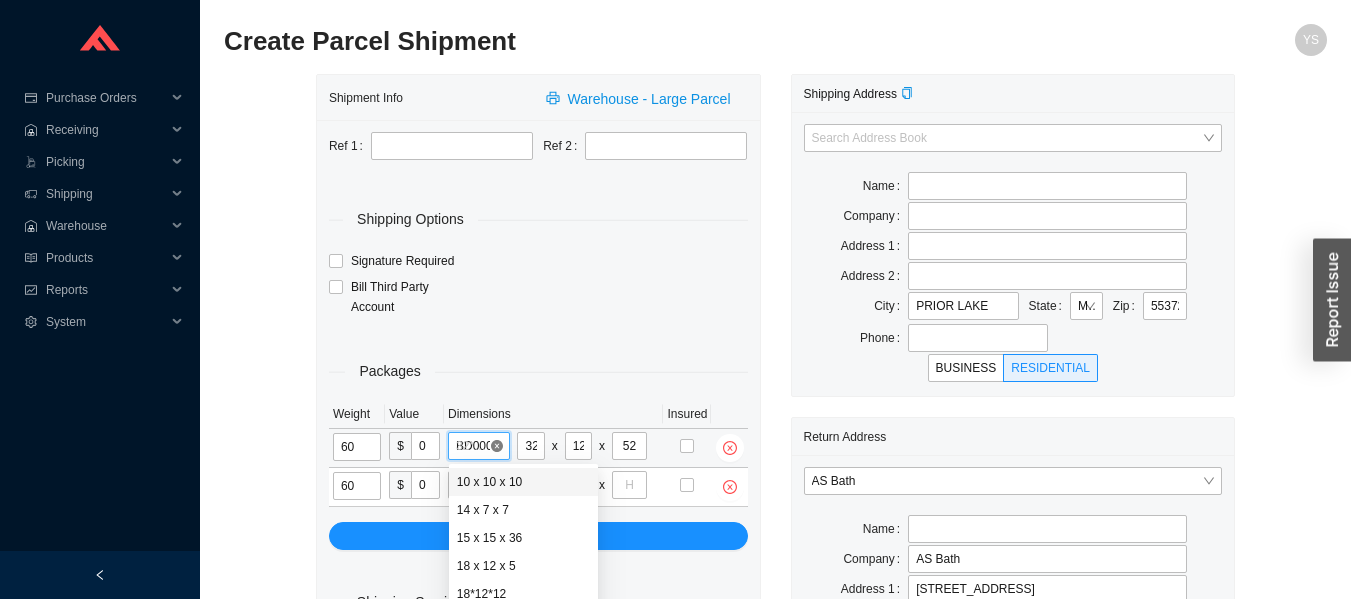 type 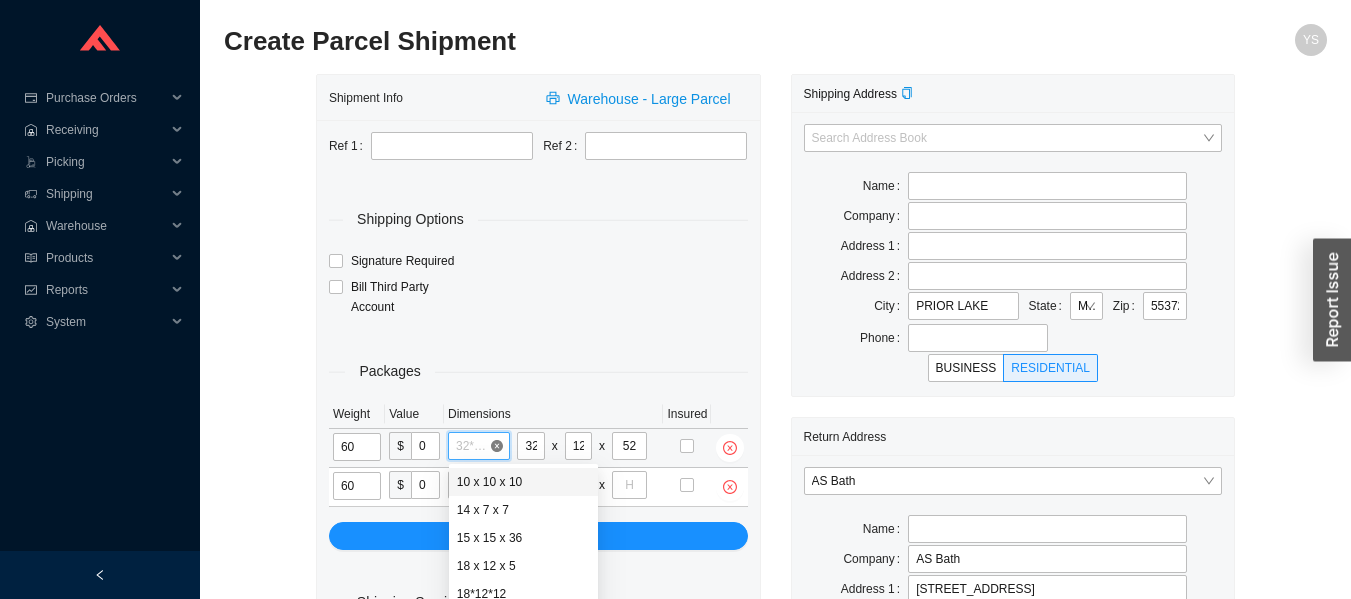 type on "32" 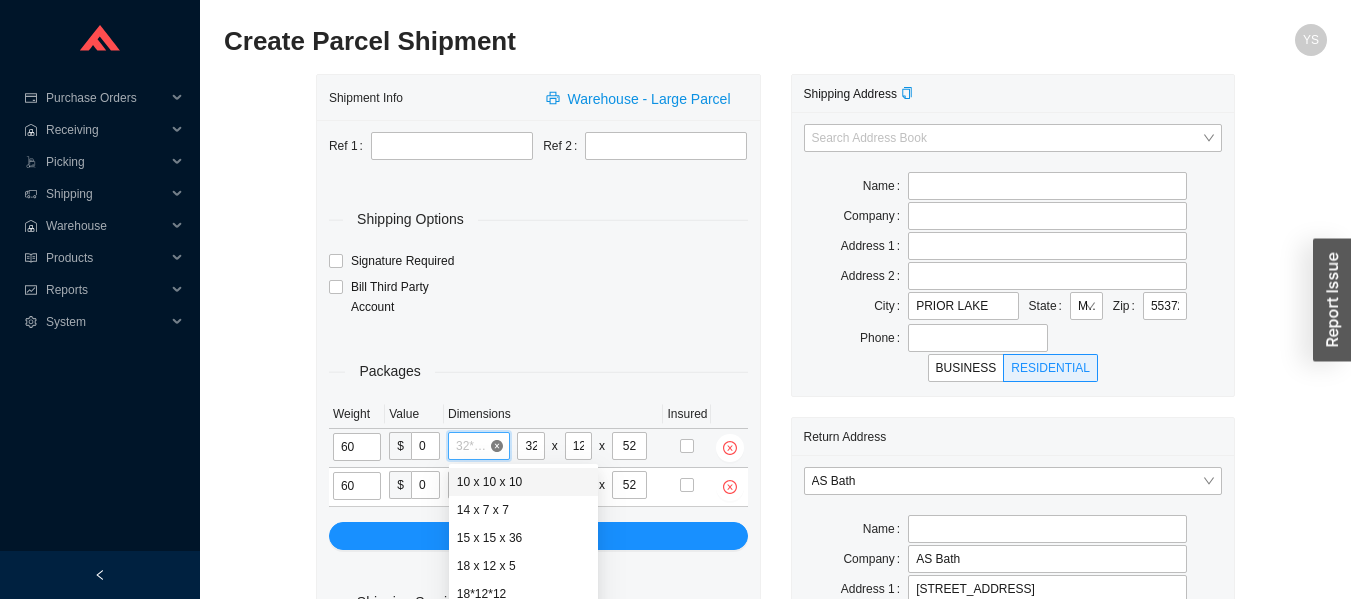 scroll, scrollTop: 0, scrollLeft: 0, axis: both 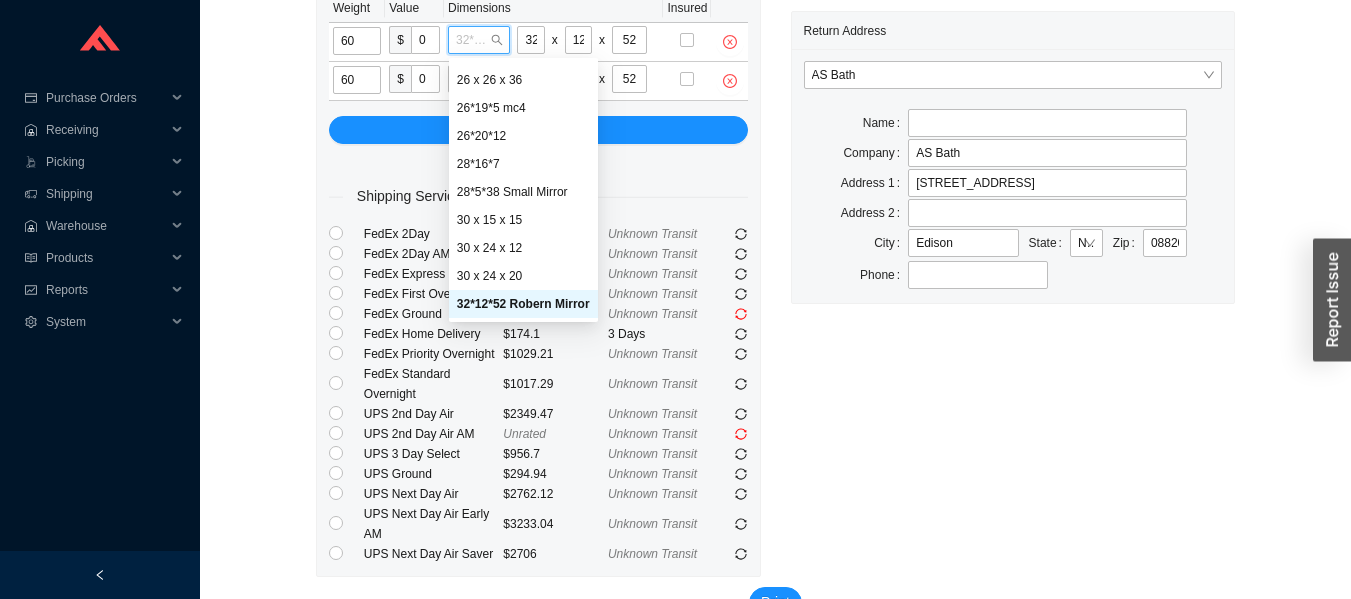 click on "Shipping Address Search Address Book Name Company Address 1 Address [STREET_ADDRESS][US_STATE] Phone BUSINESS RESIDENTIAL Return Address AS Bath Name Company AS Bath Address [STREET_ADDRESS][US_STATE] Phone" at bounding box center [1013, 122] 